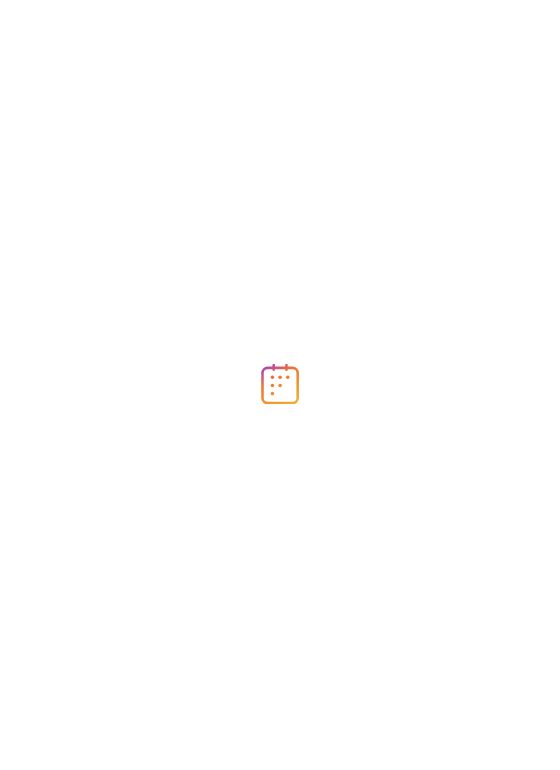 scroll, scrollTop: 0, scrollLeft: 0, axis: both 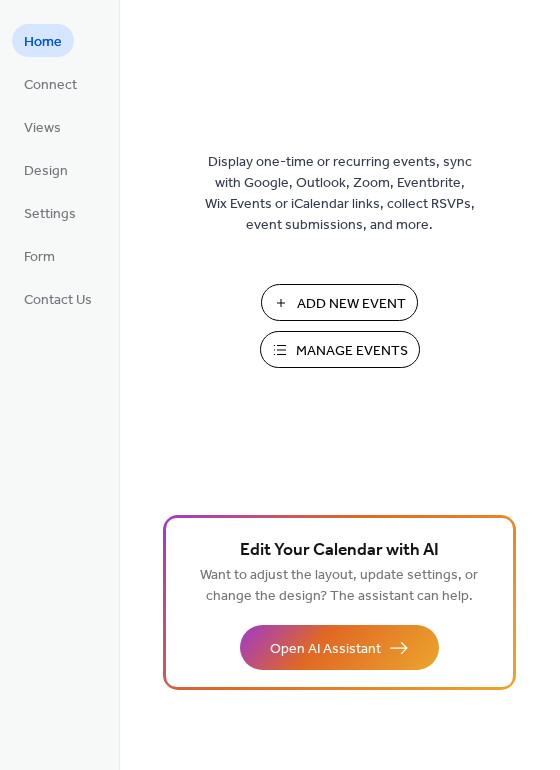 click on "Add New Event" at bounding box center [351, 304] 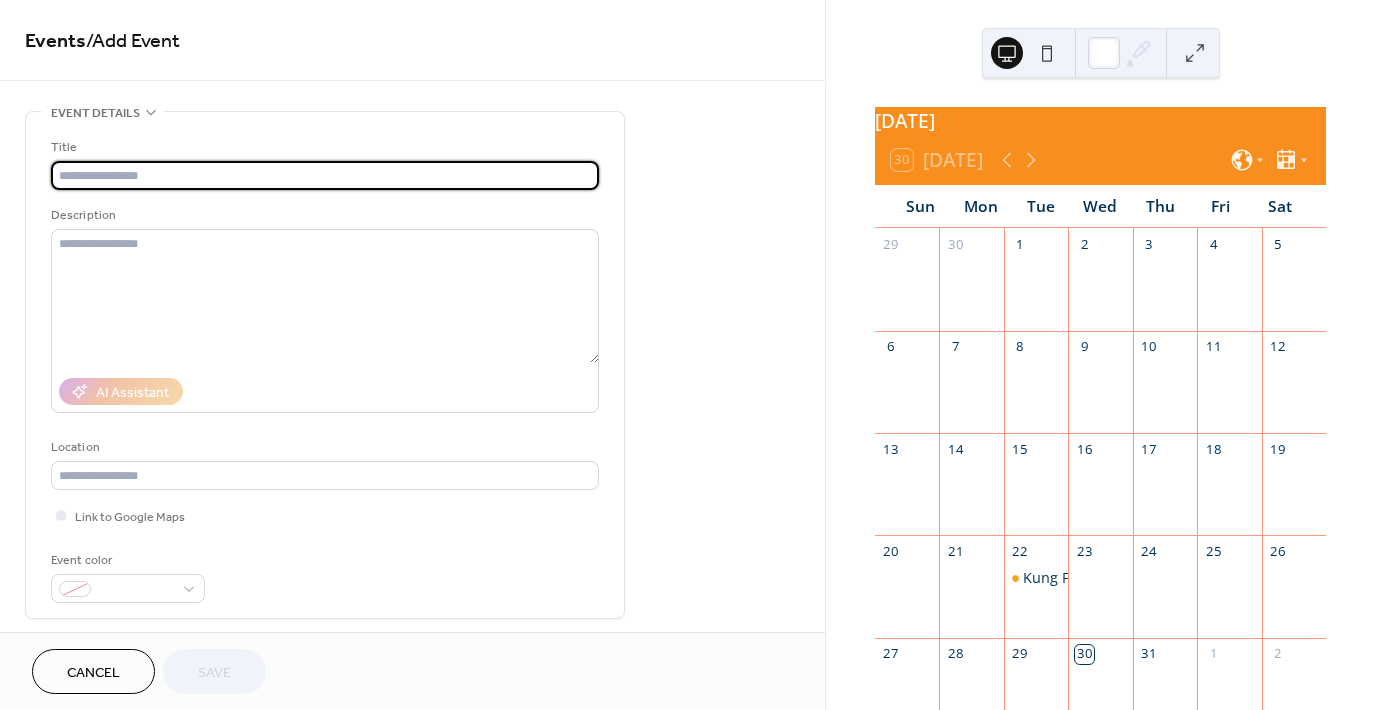 scroll, scrollTop: 0, scrollLeft: 0, axis: both 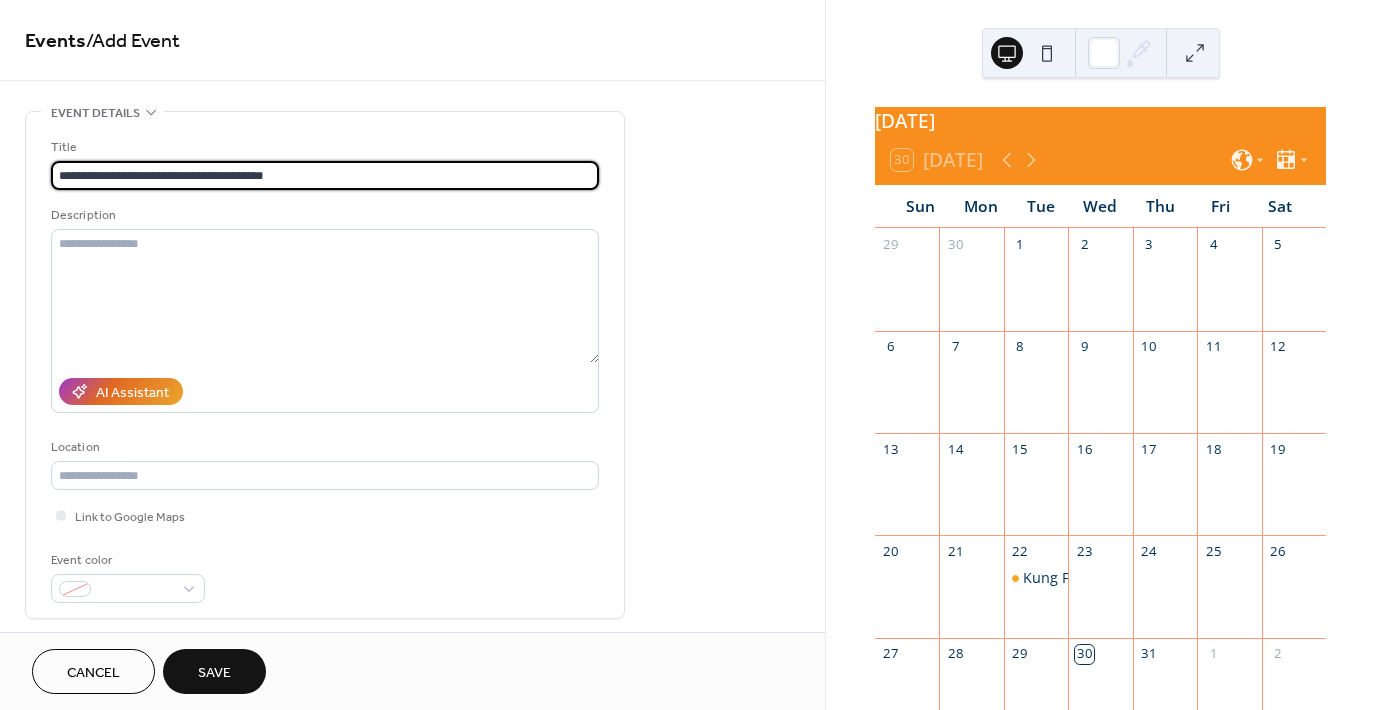 type on "**********" 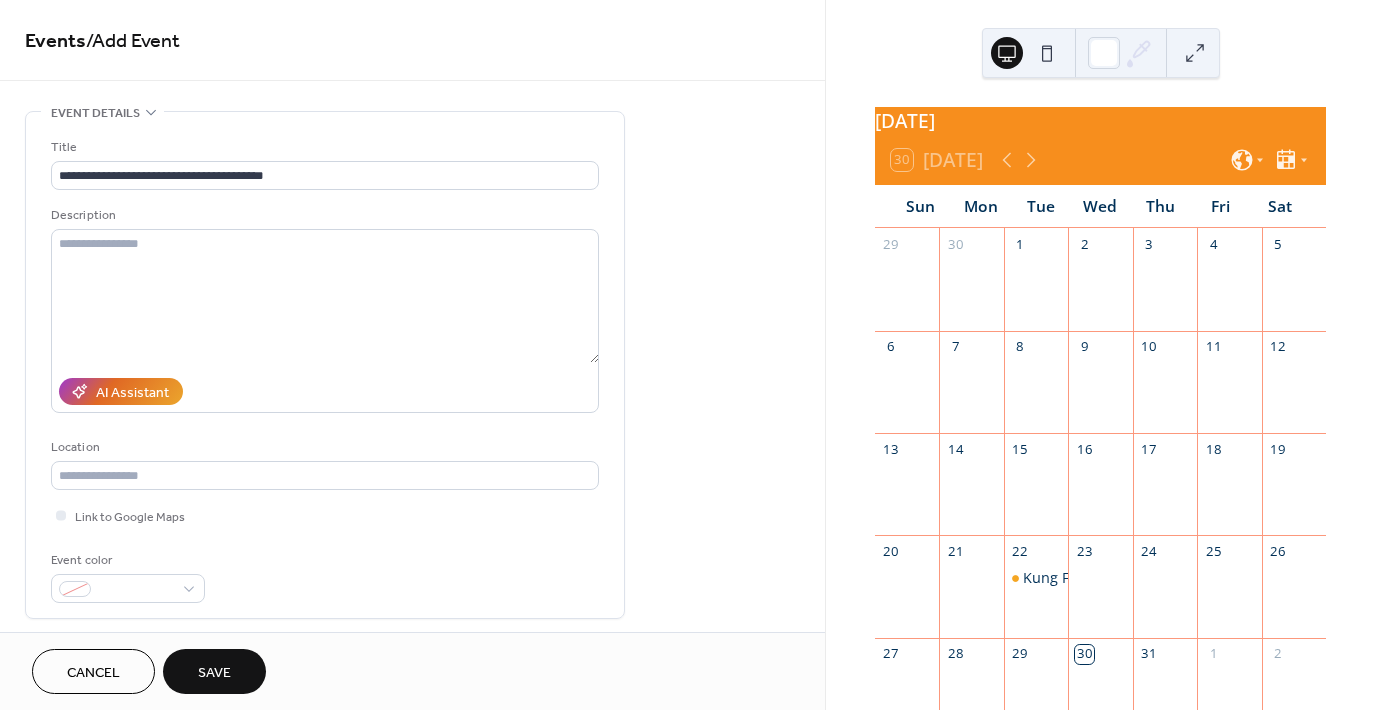 click on "**********" at bounding box center [412, 873] 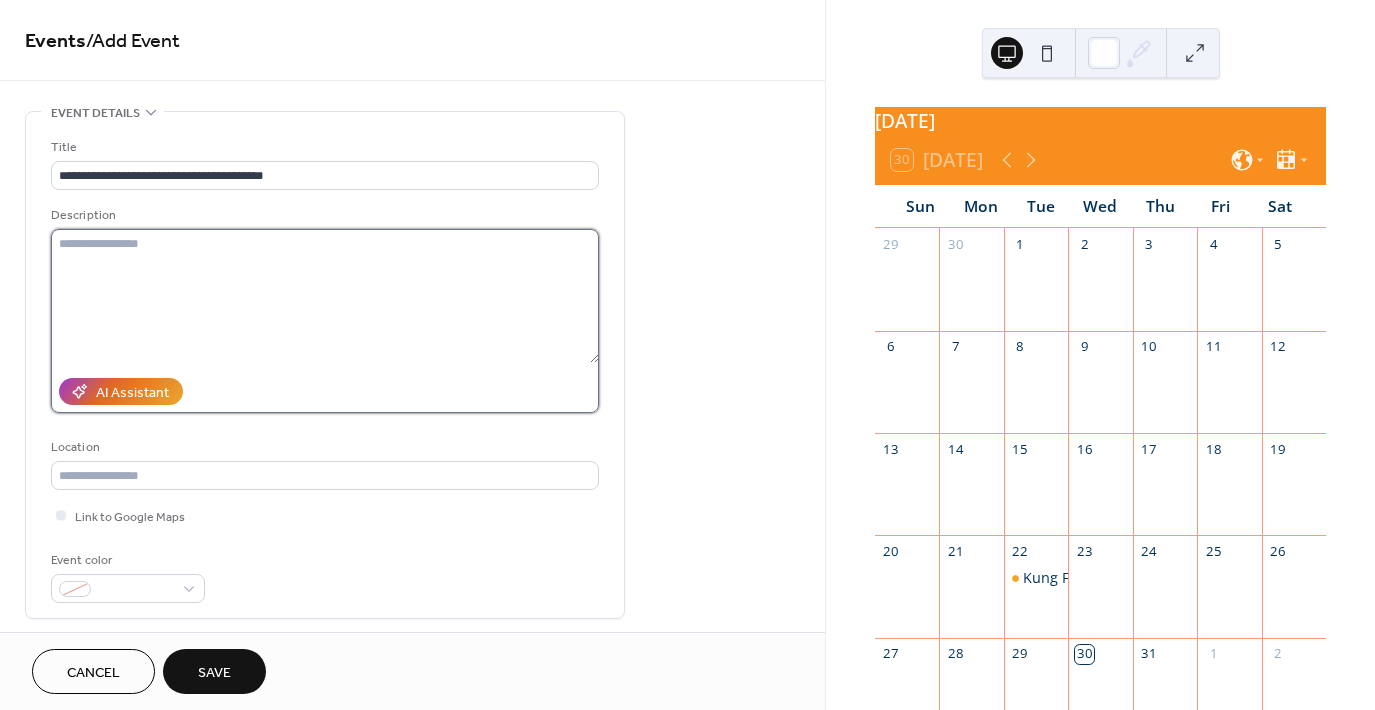 click at bounding box center [325, 296] 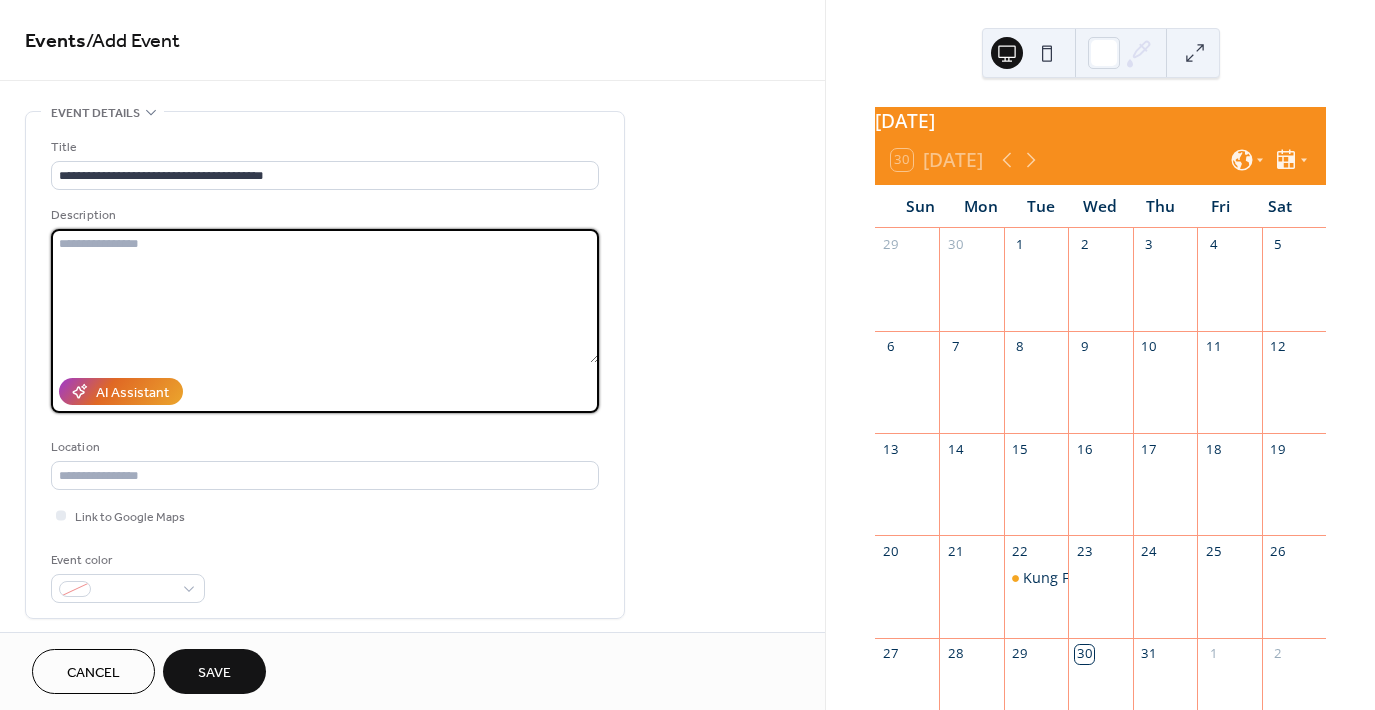 paste on "**********" 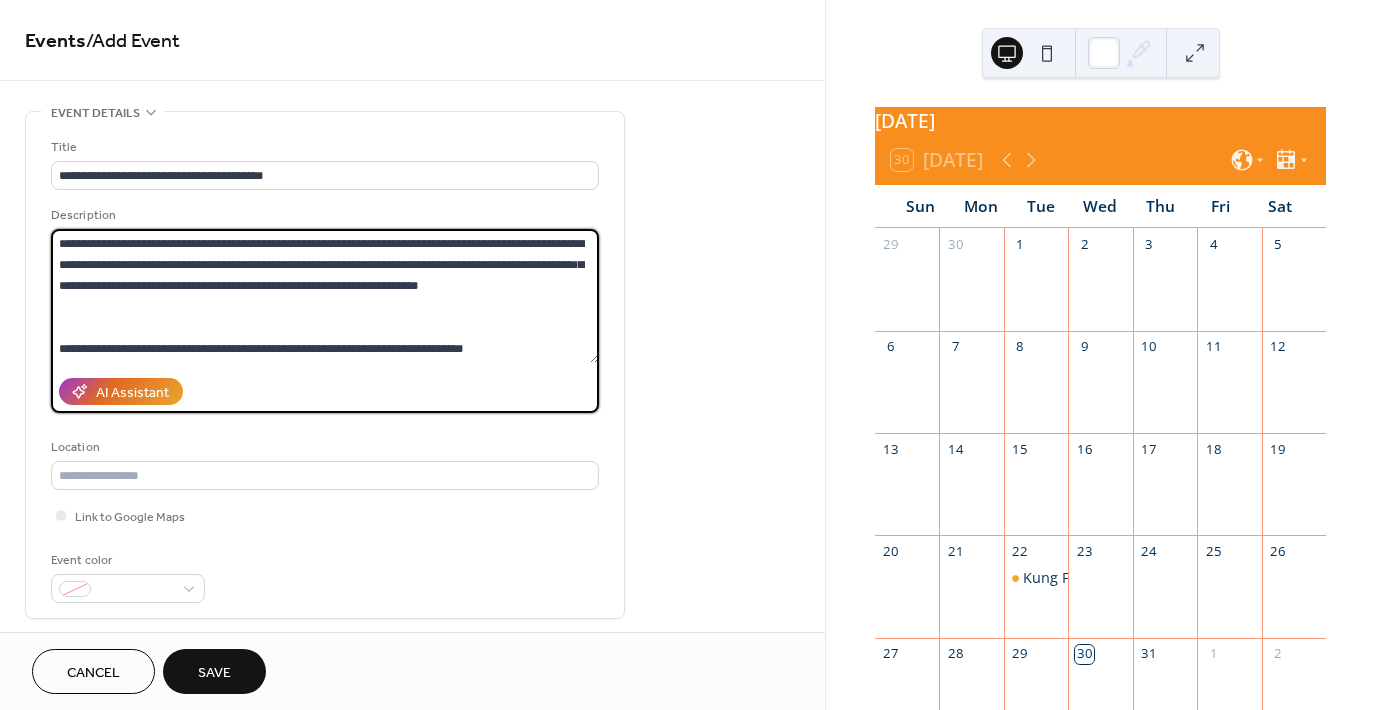 scroll, scrollTop: 732, scrollLeft: 0, axis: vertical 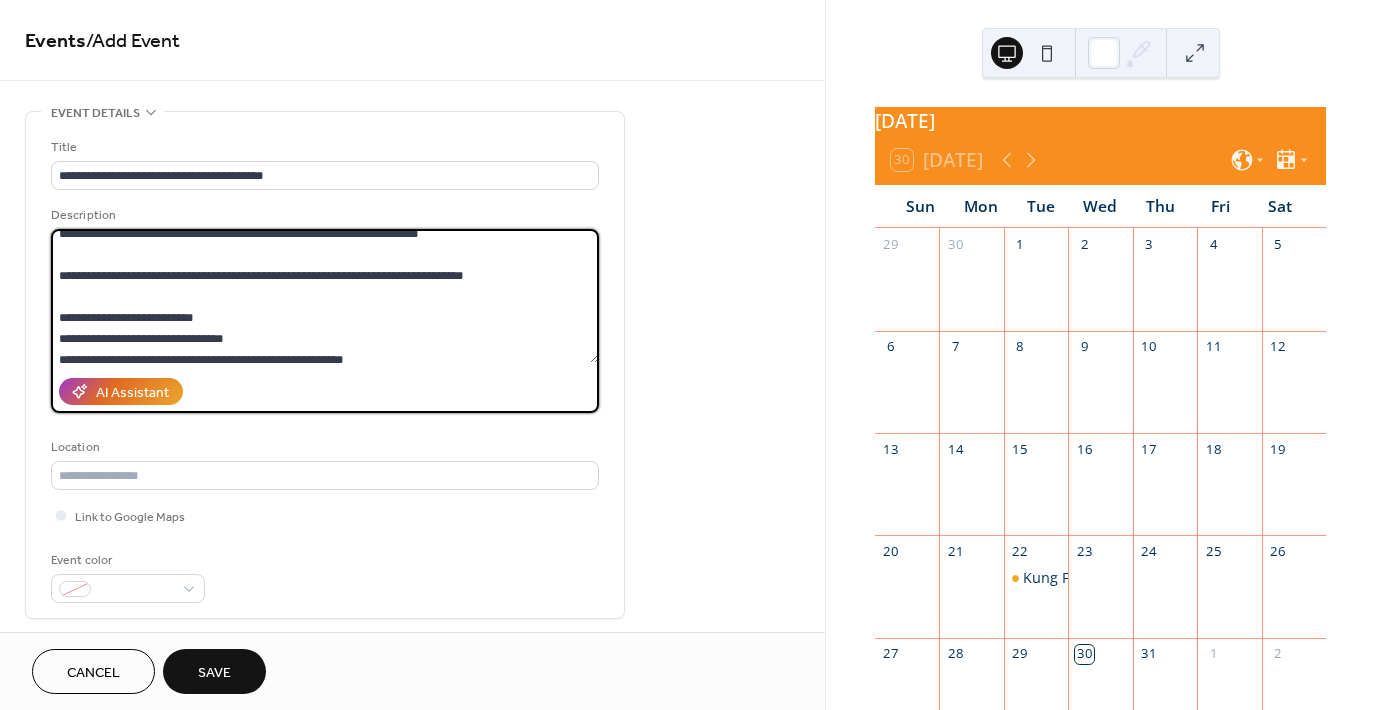 click at bounding box center (325, 296) 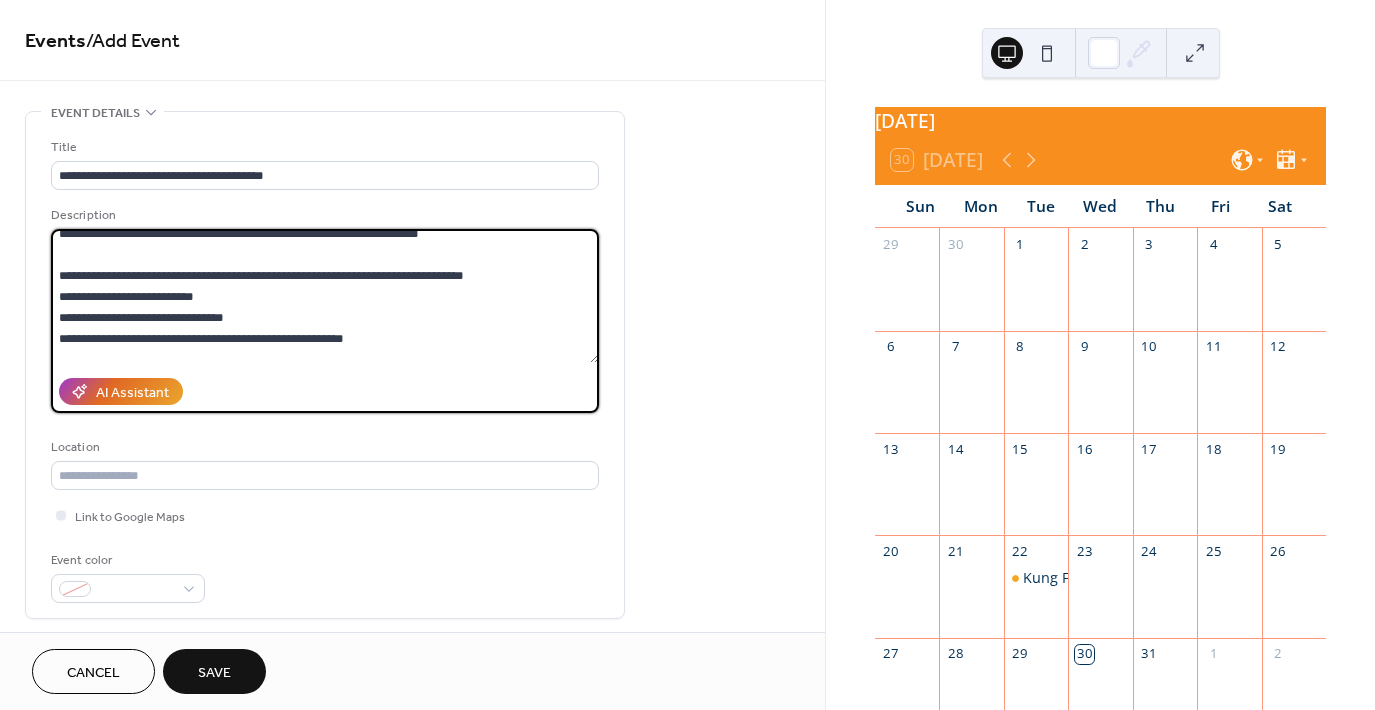 scroll, scrollTop: 128, scrollLeft: 0, axis: vertical 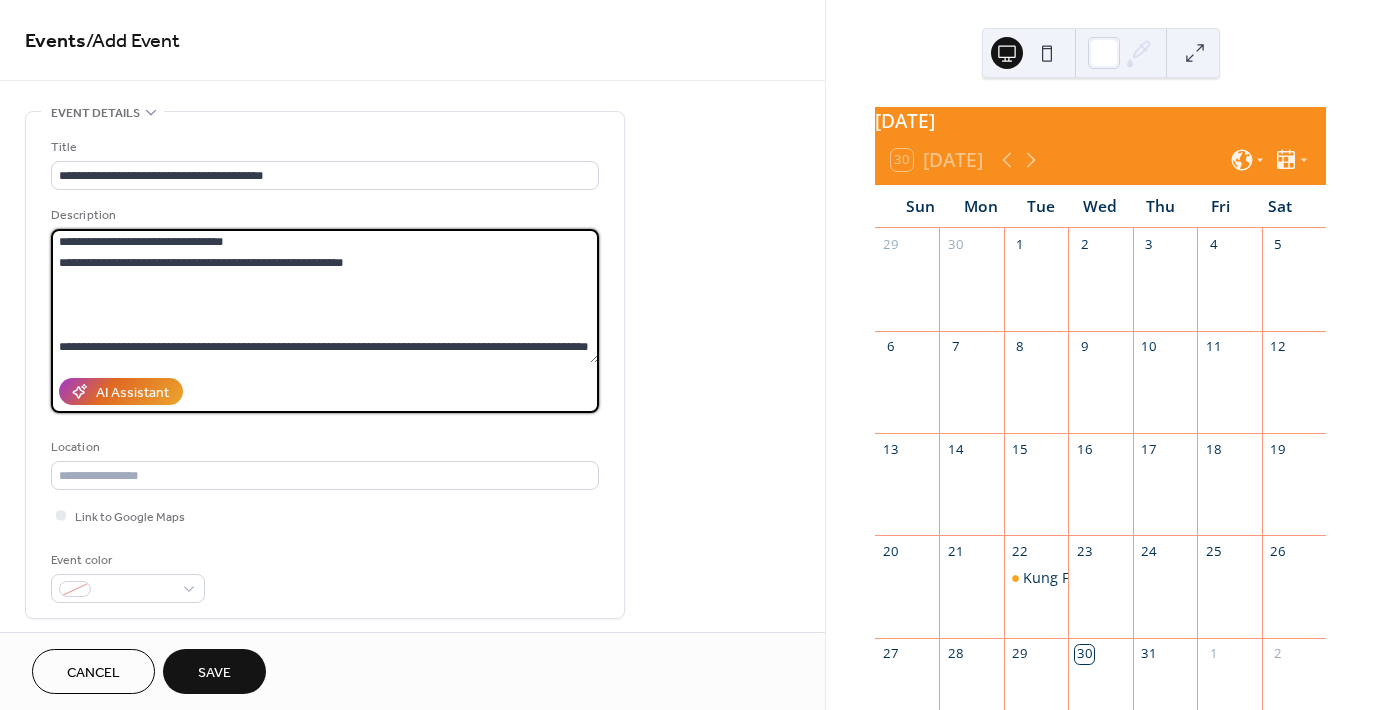 click at bounding box center (325, 296) 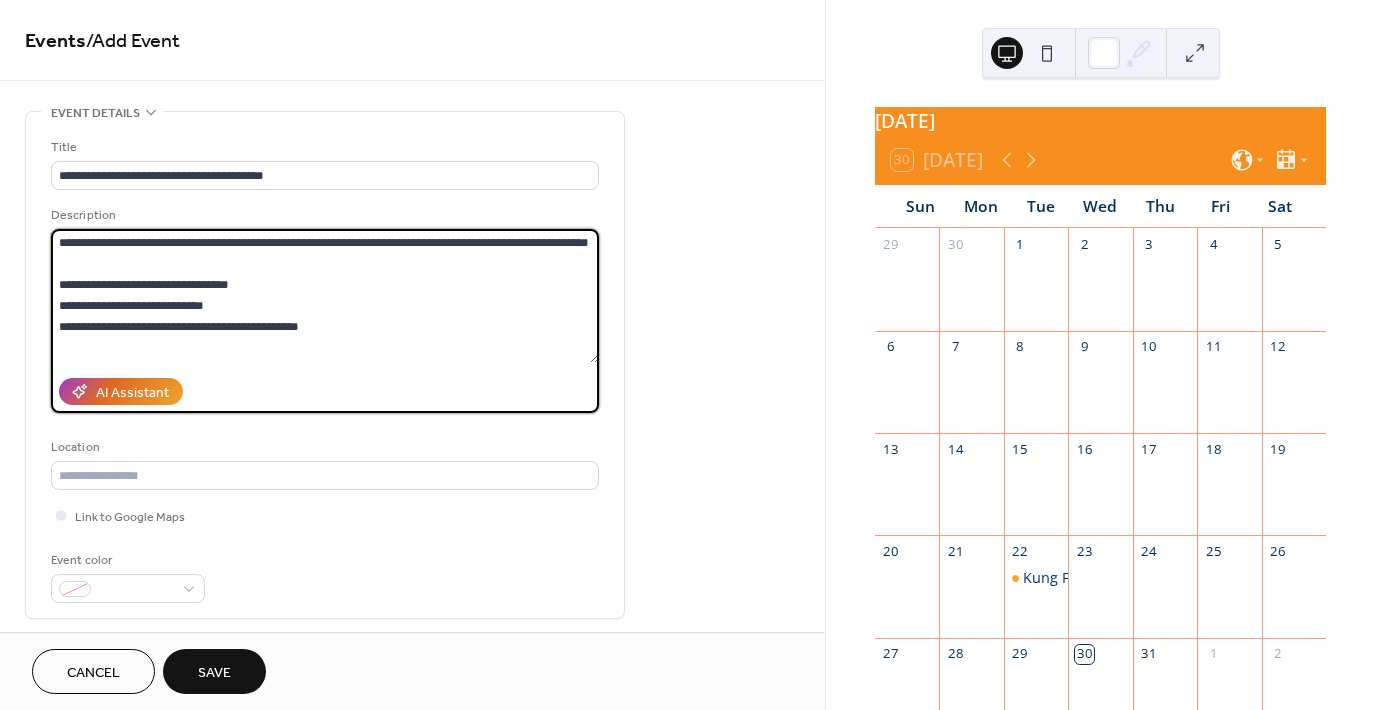 scroll, scrollTop: 200, scrollLeft: 0, axis: vertical 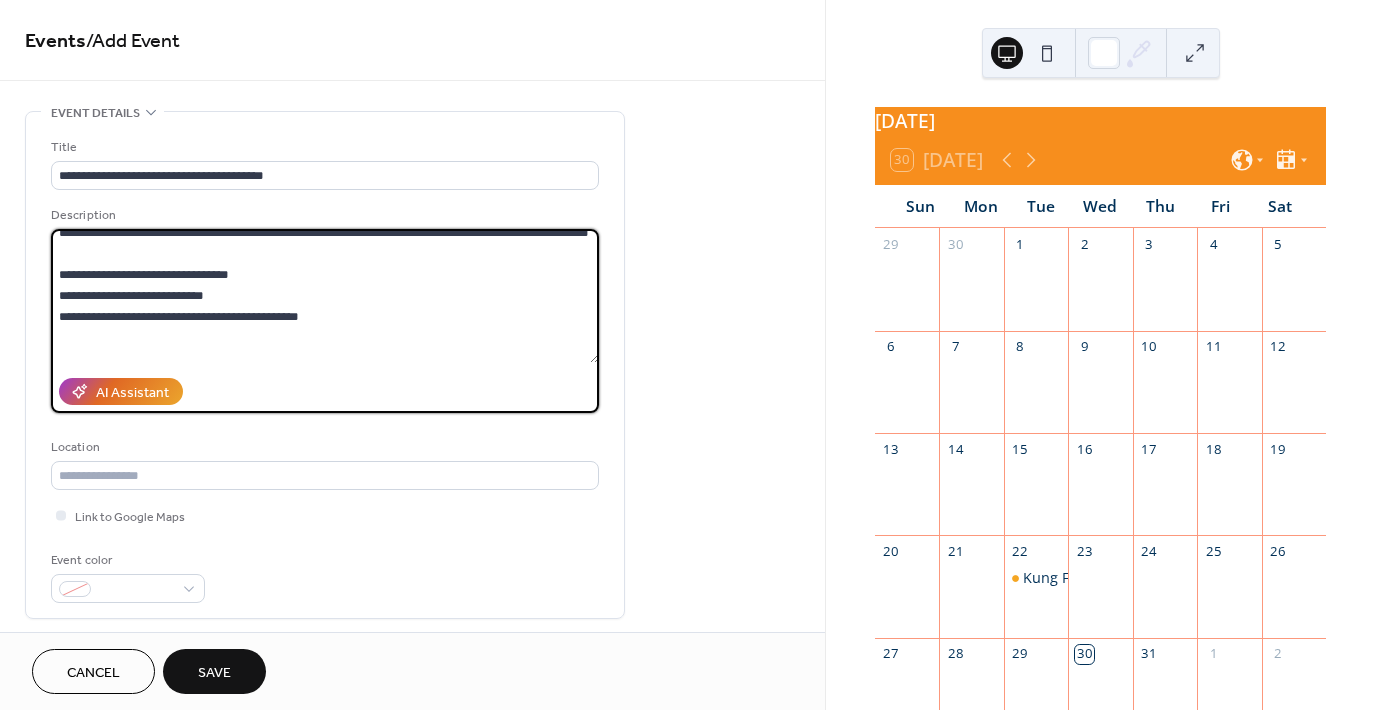 click at bounding box center (325, 296) 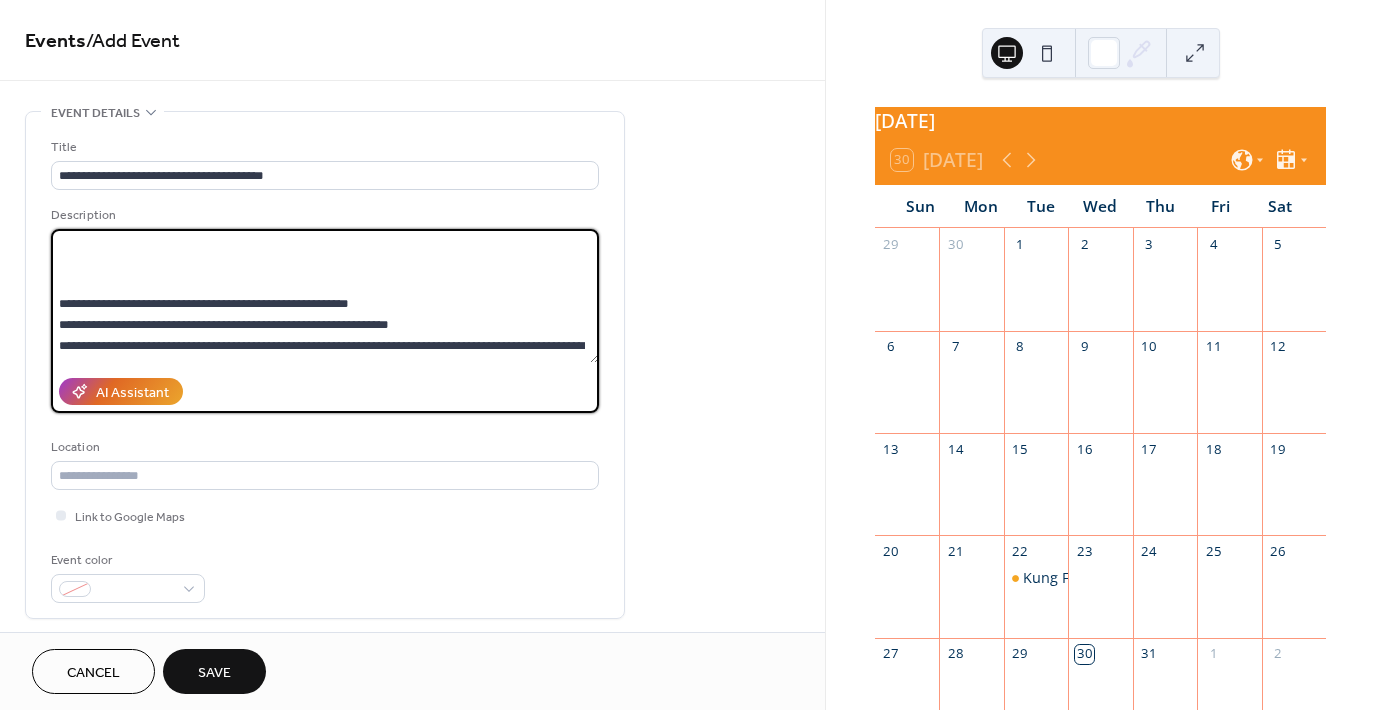 scroll, scrollTop: 248, scrollLeft: 0, axis: vertical 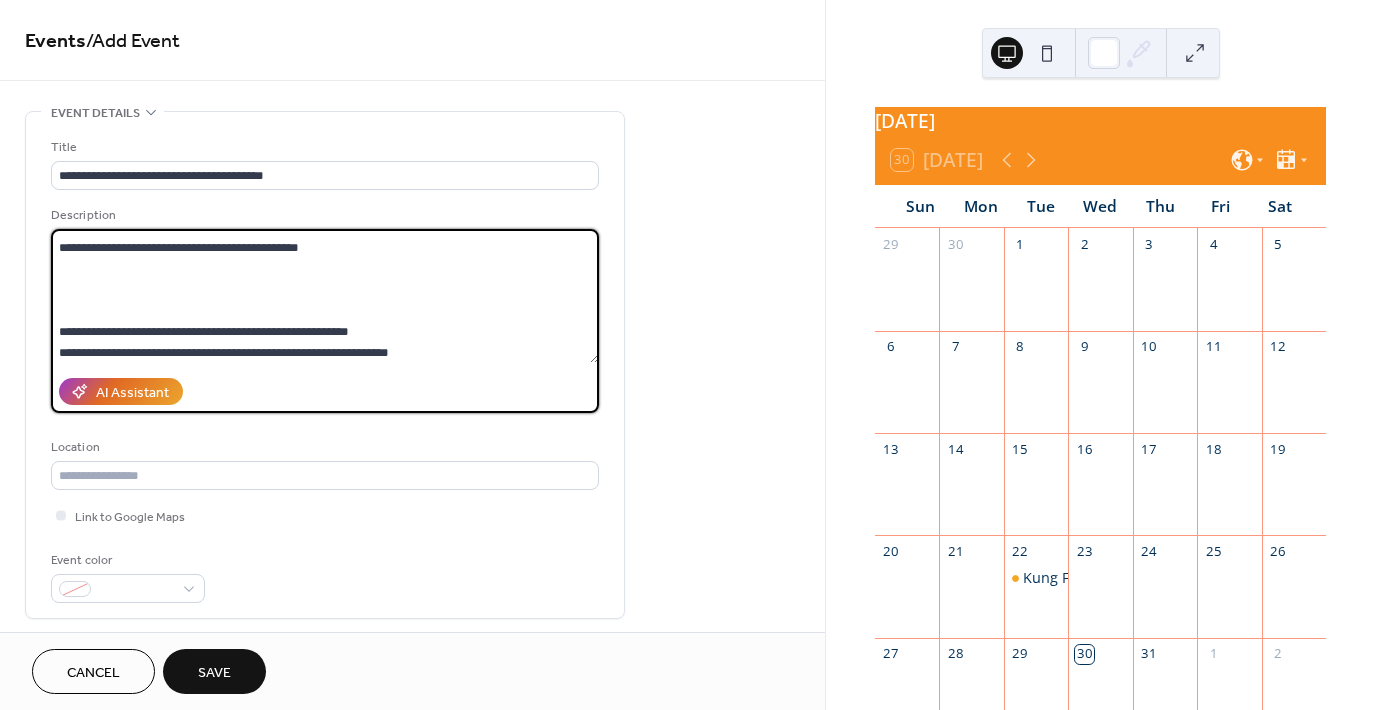 click at bounding box center [325, 296] 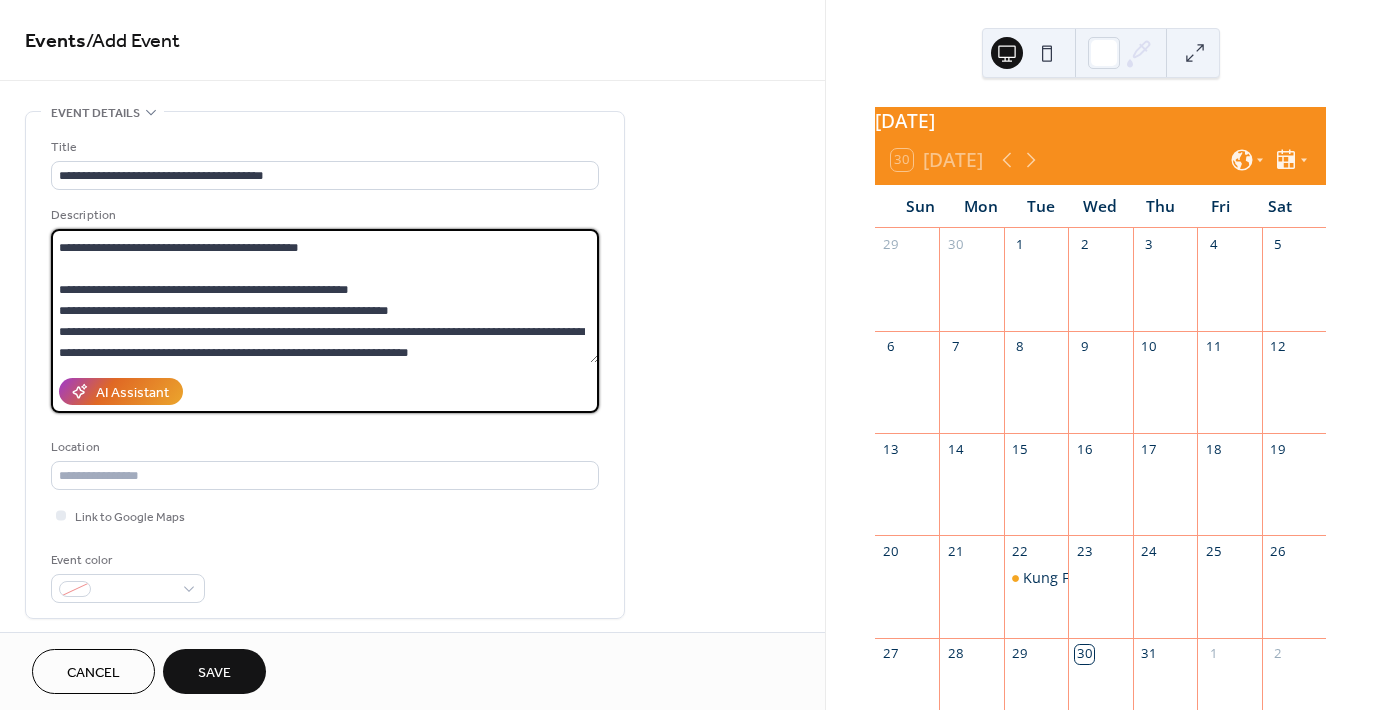 click at bounding box center [325, 296] 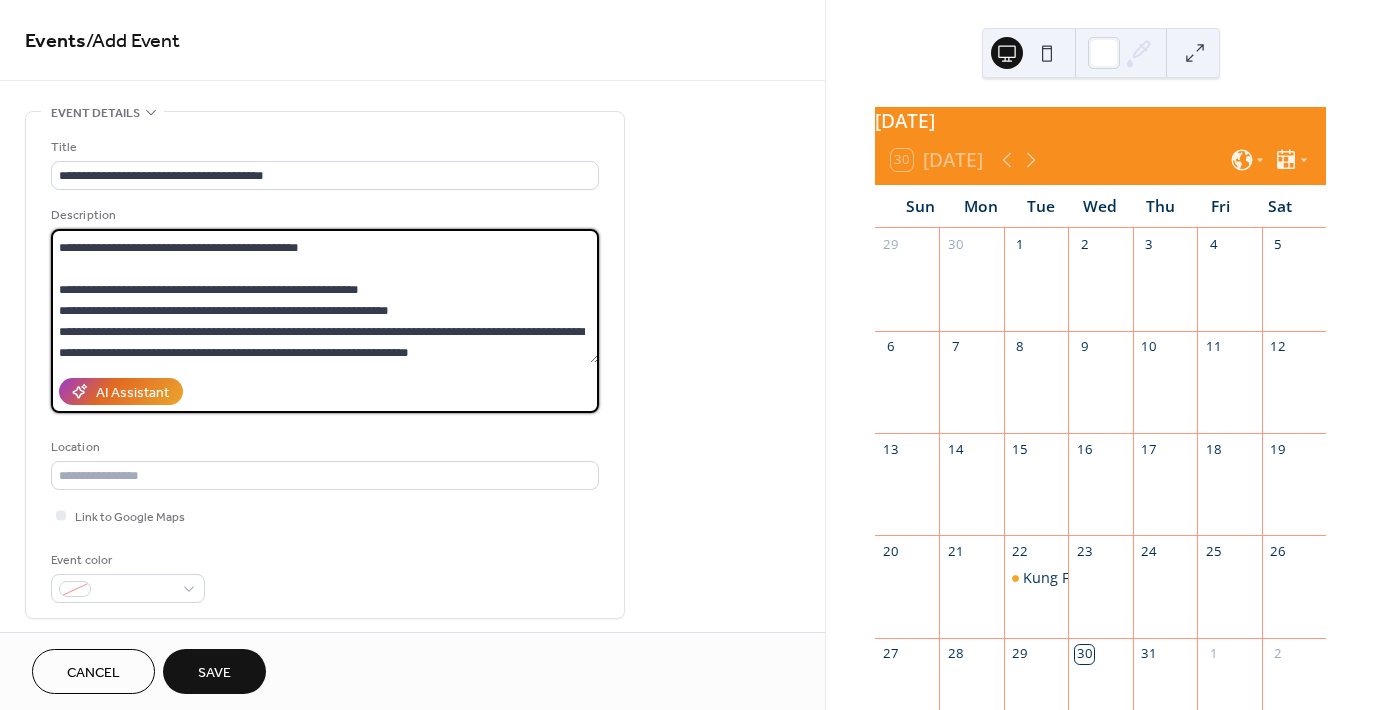click at bounding box center [325, 296] 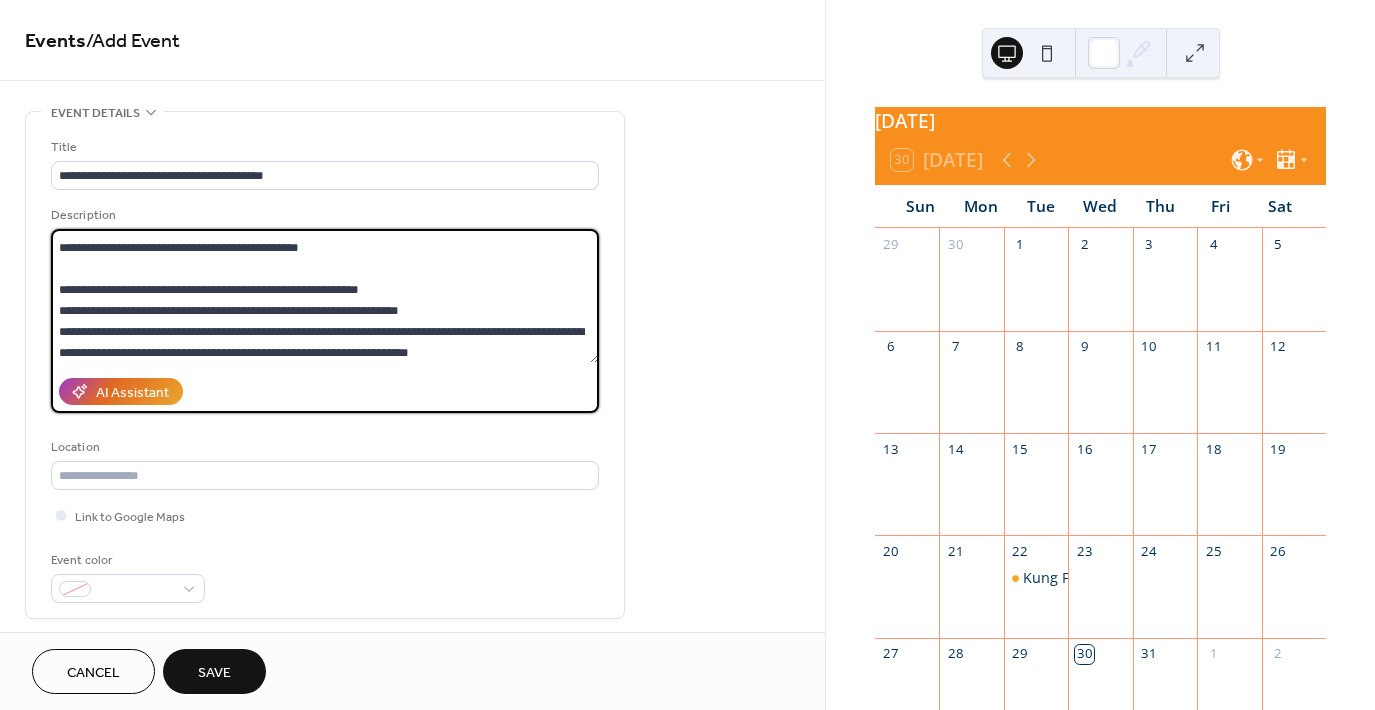 click at bounding box center (325, 296) 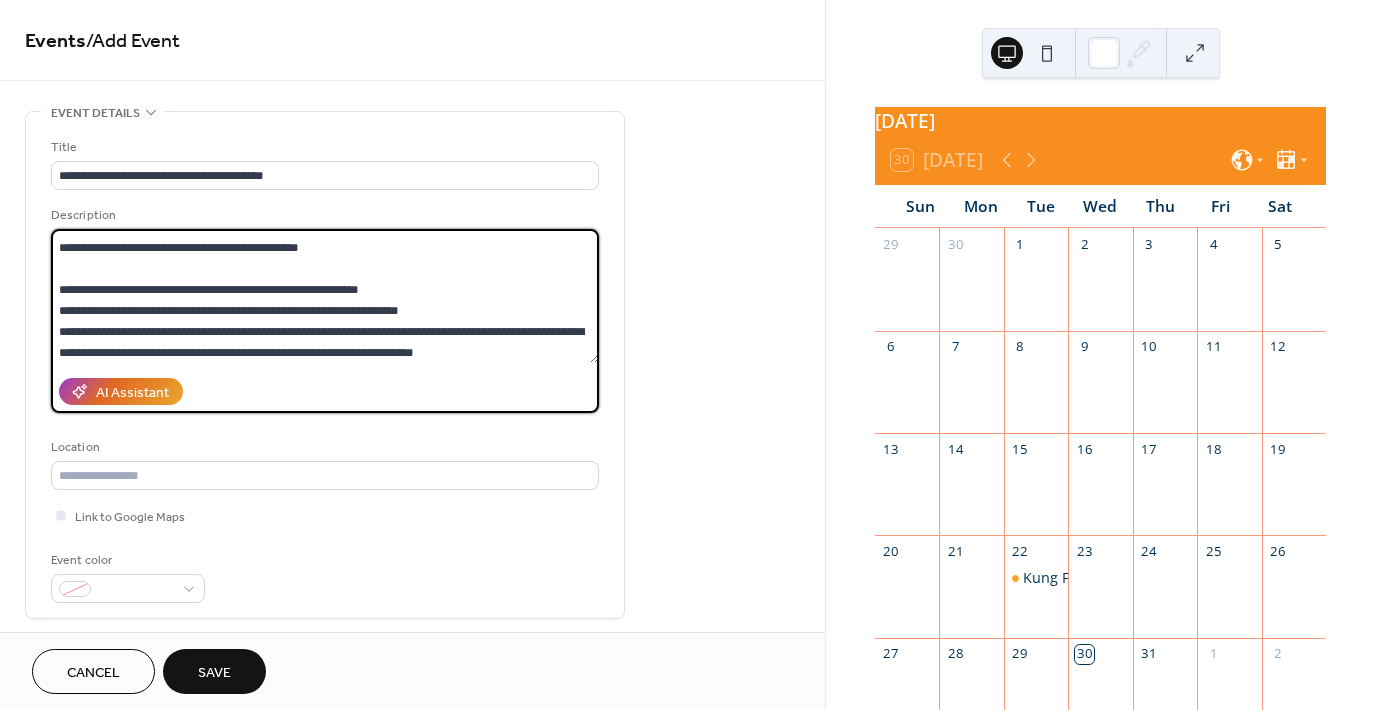 scroll, scrollTop: 249, scrollLeft: 0, axis: vertical 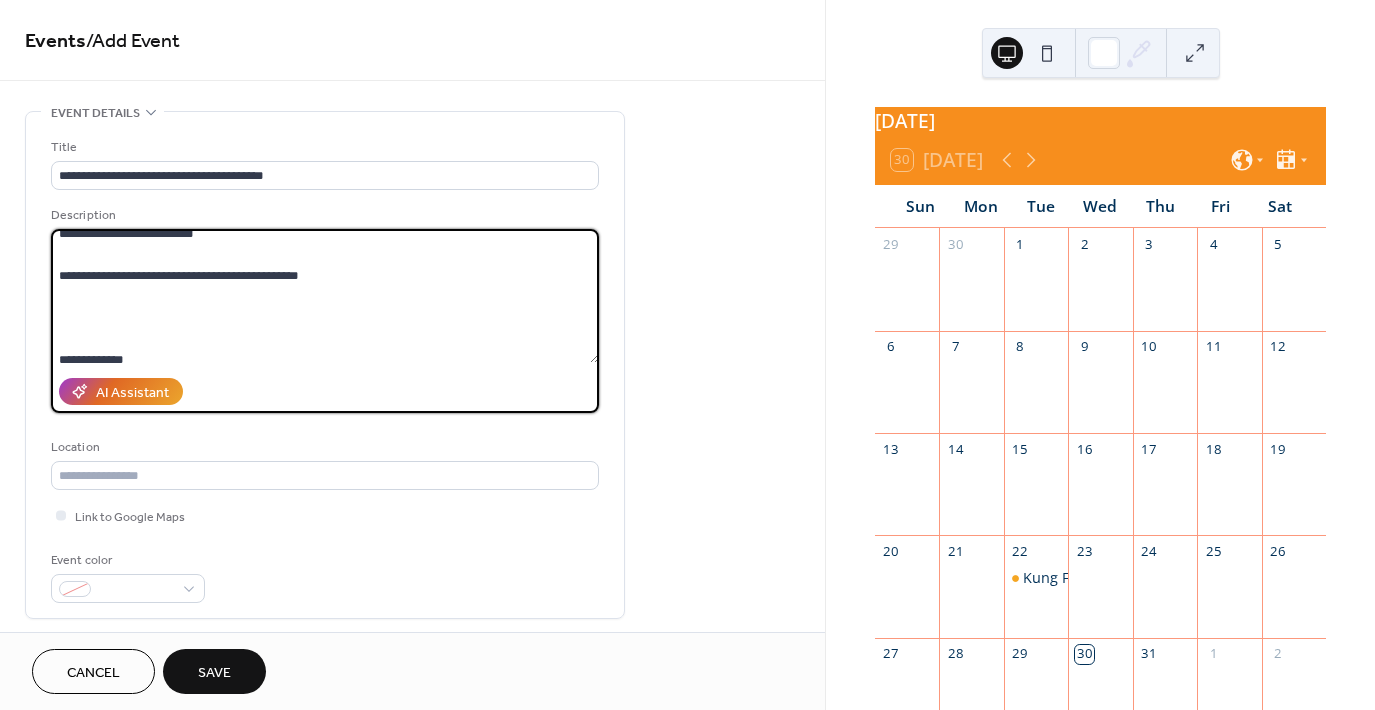 click at bounding box center [325, 296] 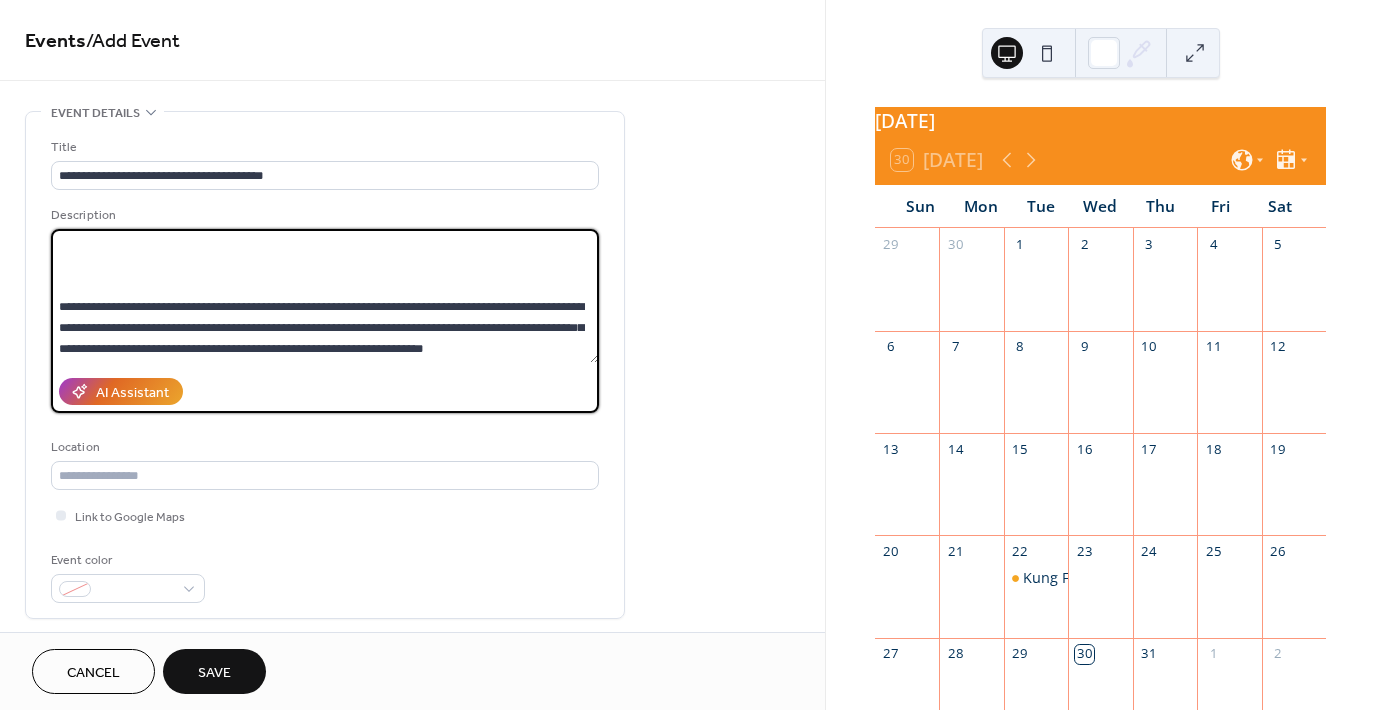 scroll, scrollTop: 524, scrollLeft: 0, axis: vertical 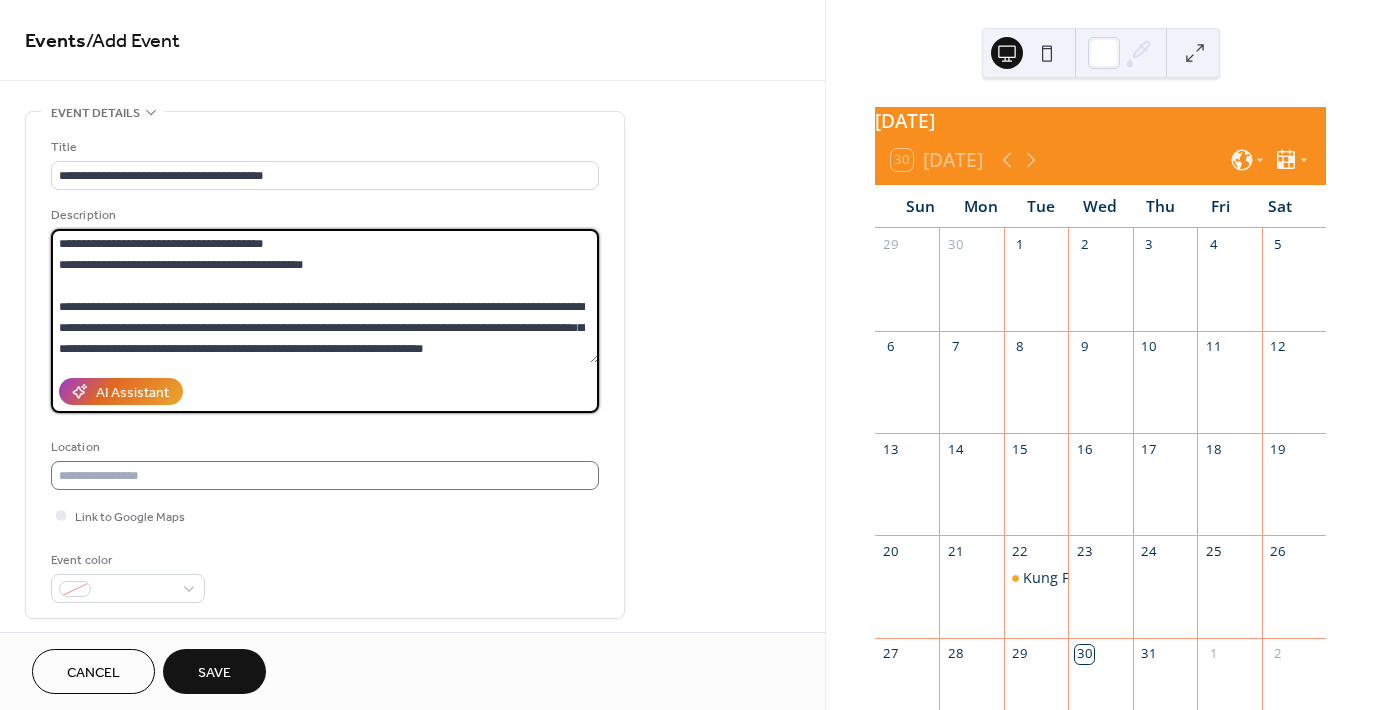 type on "**********" 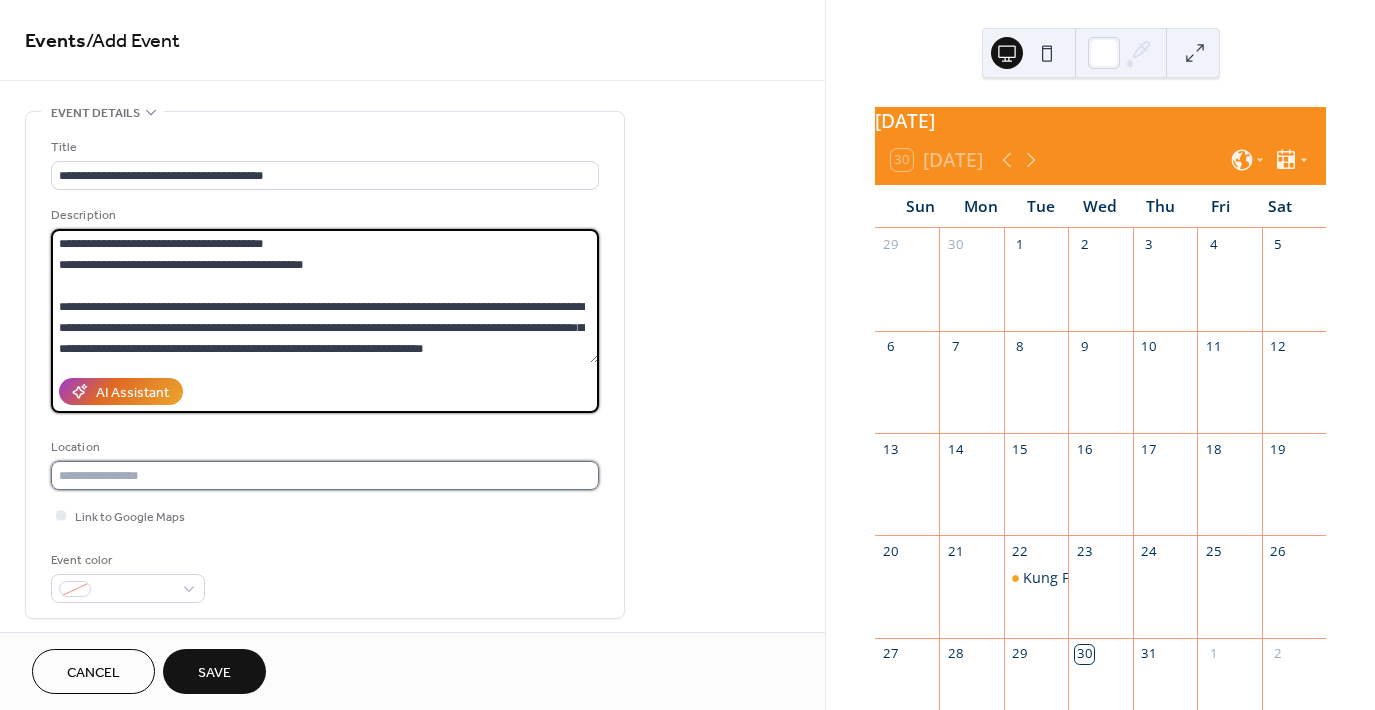 click at bounding box center (325, 475) 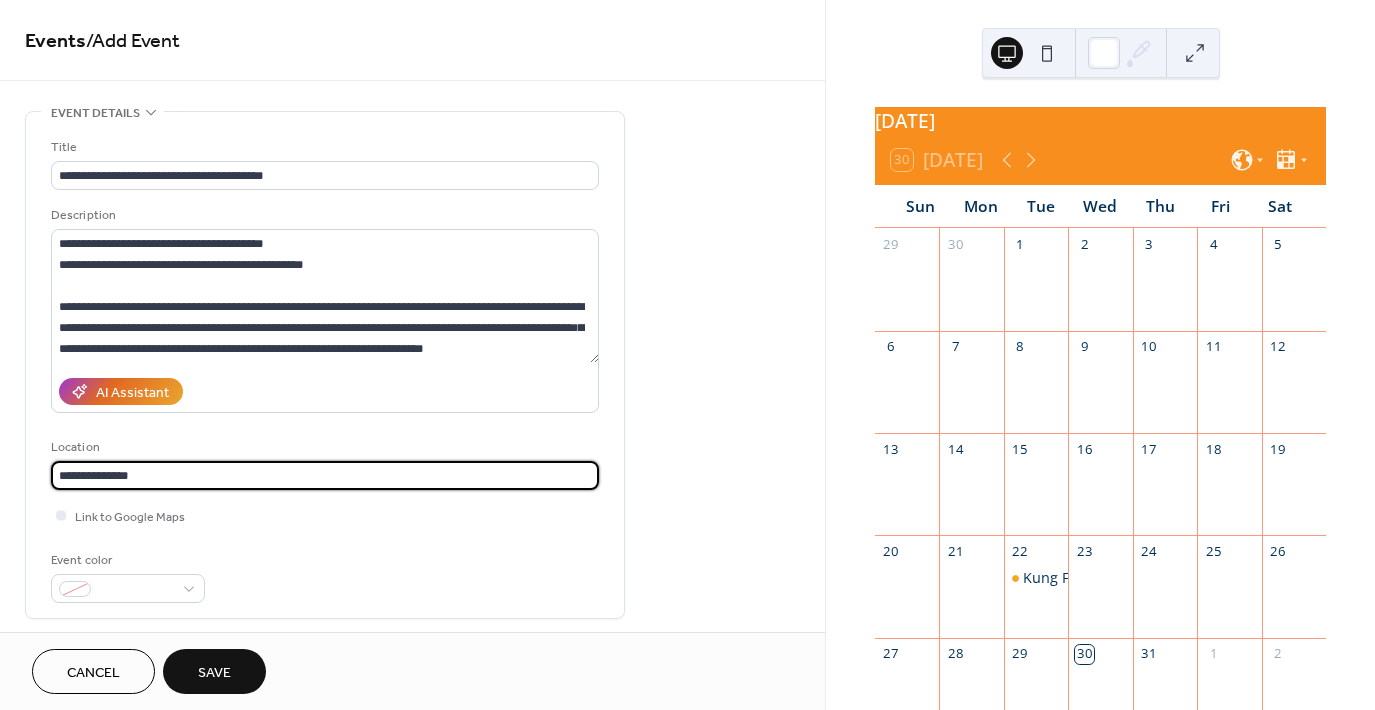scroll, scrollTop: 1, scrollLeft: 0, axis: vertical 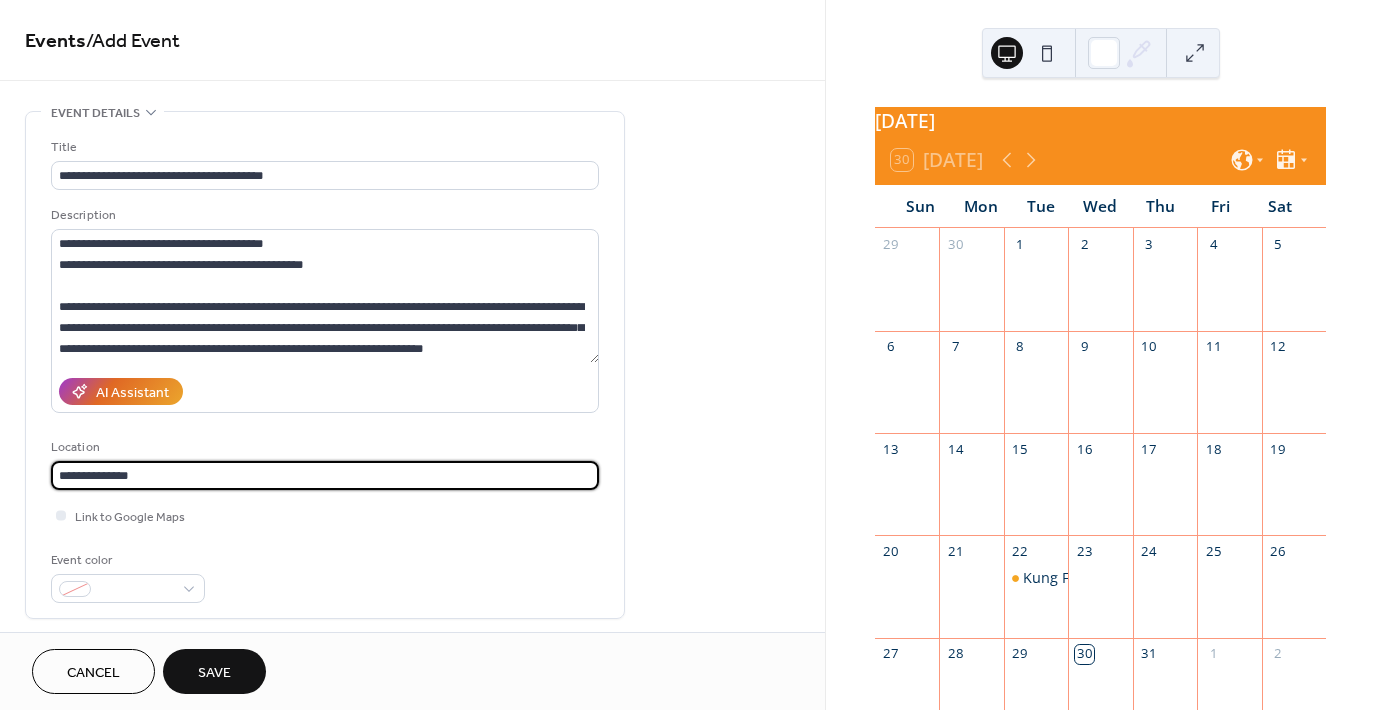 drag, startPoint x: 193, startPoint y: 476, endPoint x: 28, endPoint y: 486, distance: 165.30275 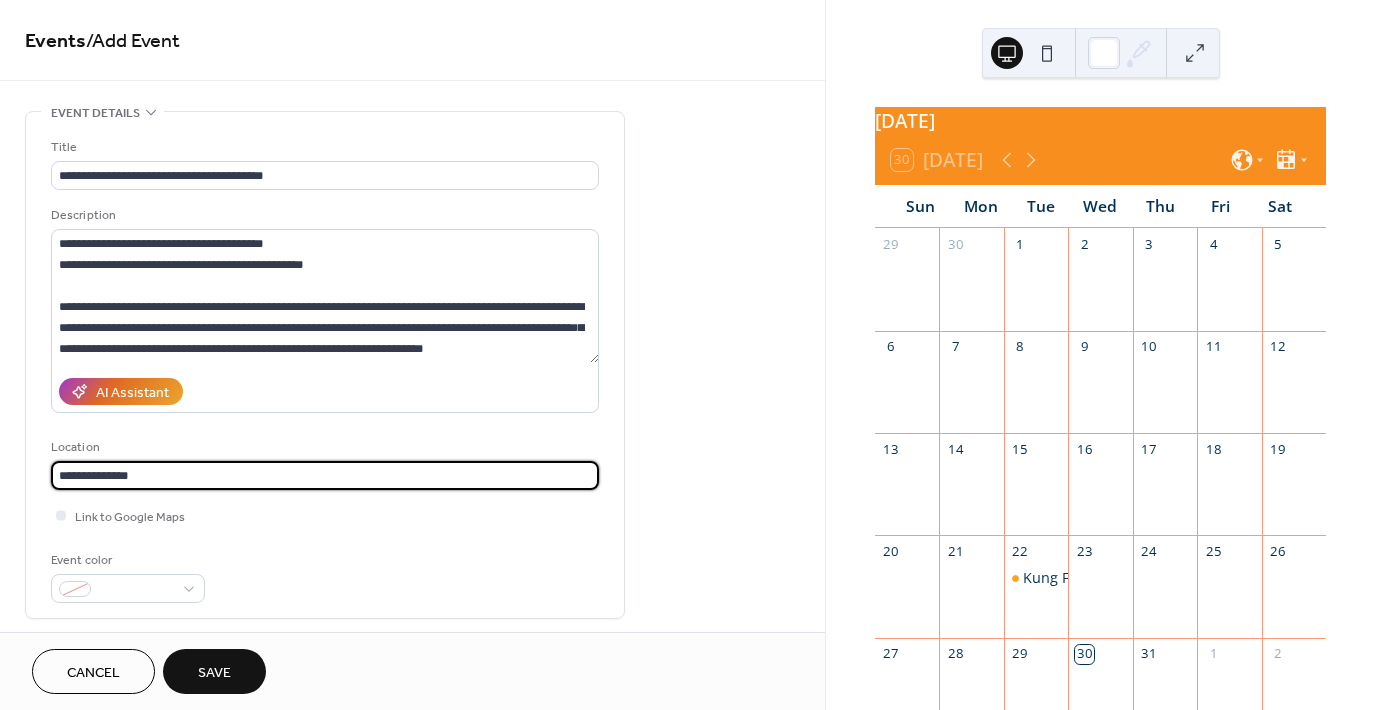 scroll, scrollTop: 0, scrollLeft: 0, axis: both 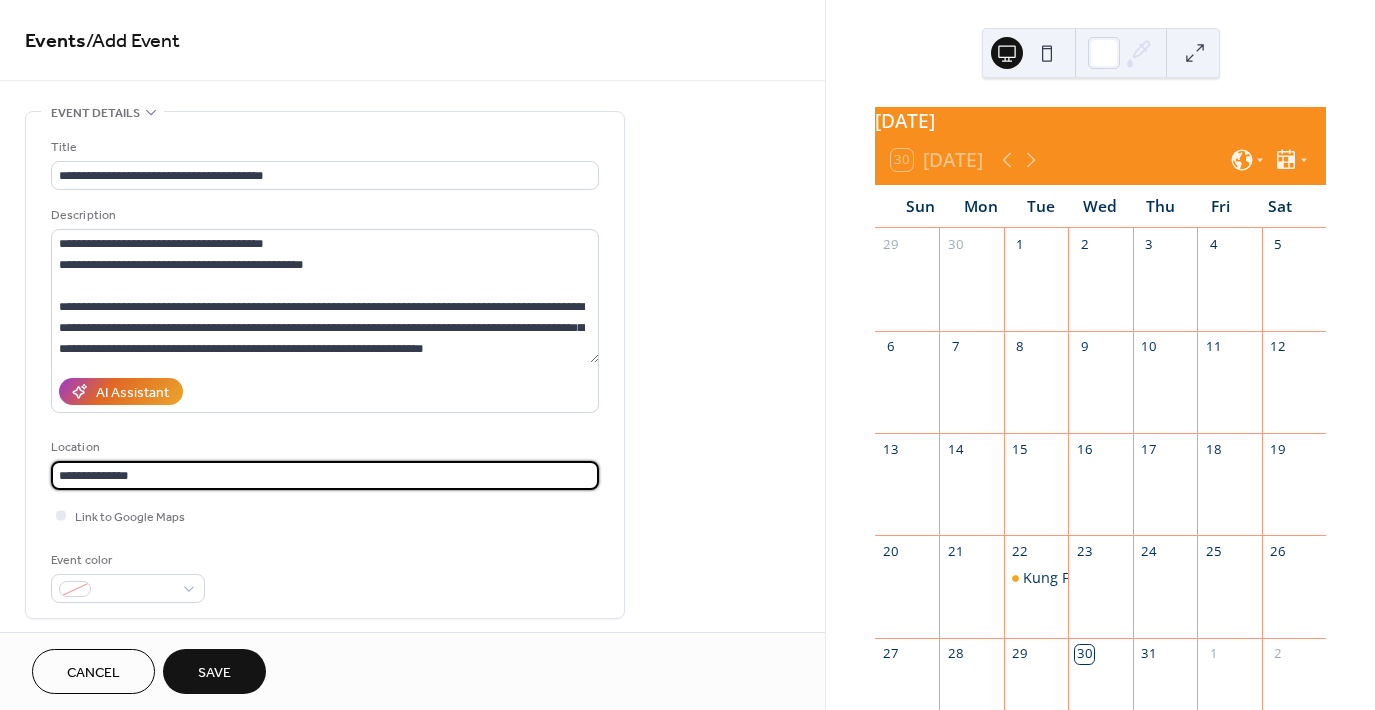 click on "**********" at bounding box center [325, 475] 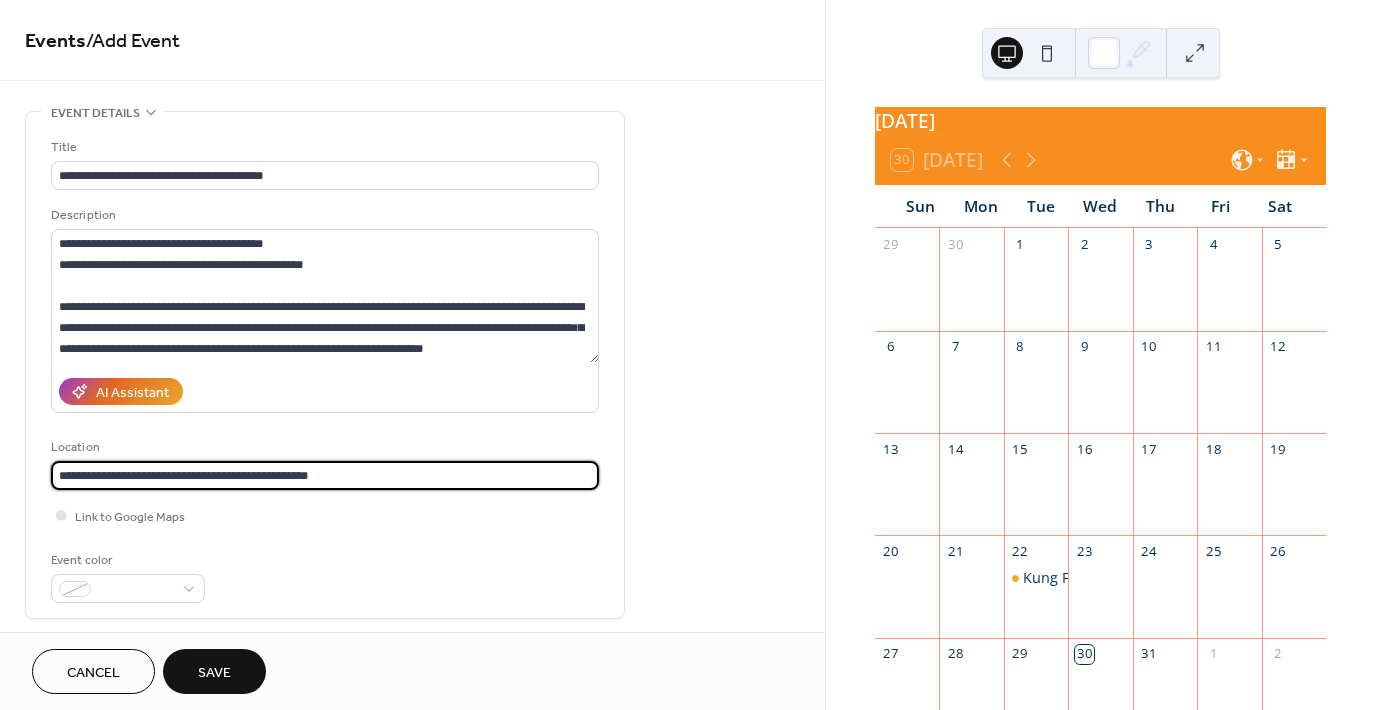 type on "**********" 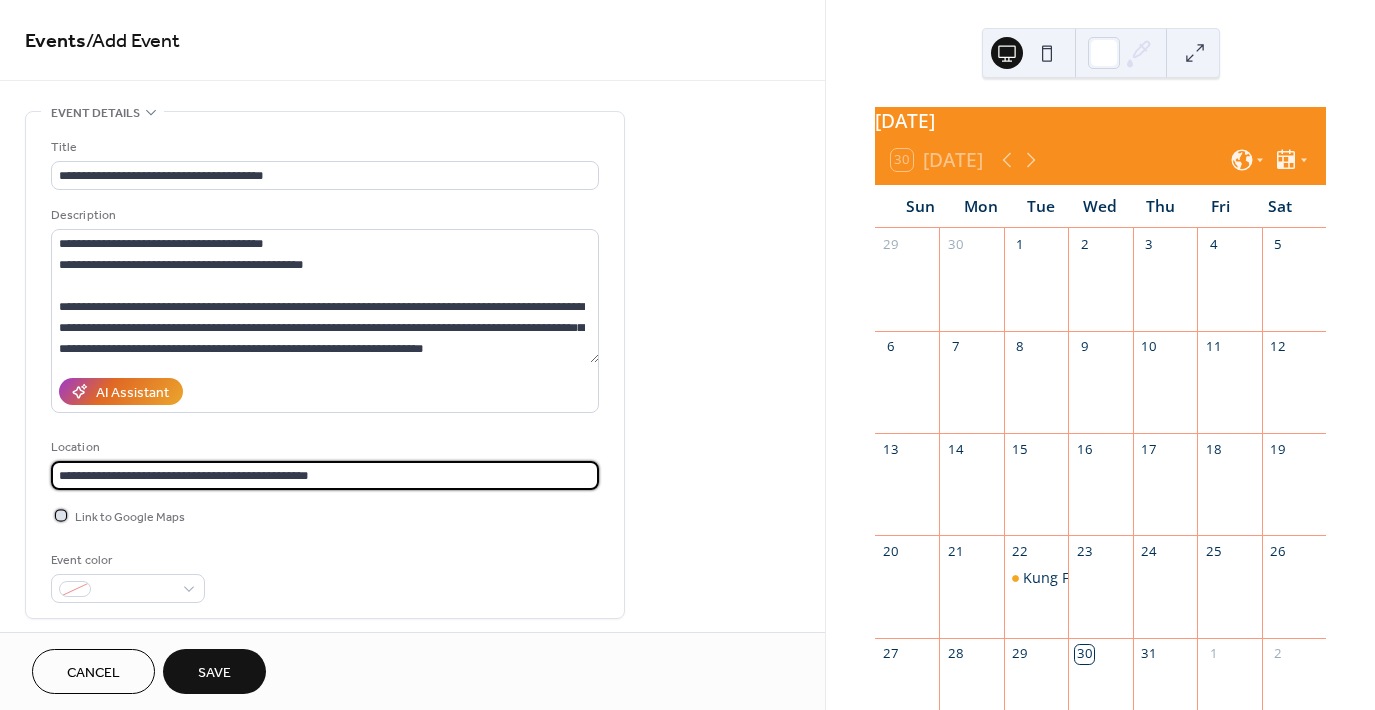 click at bounding box center [61, 515] 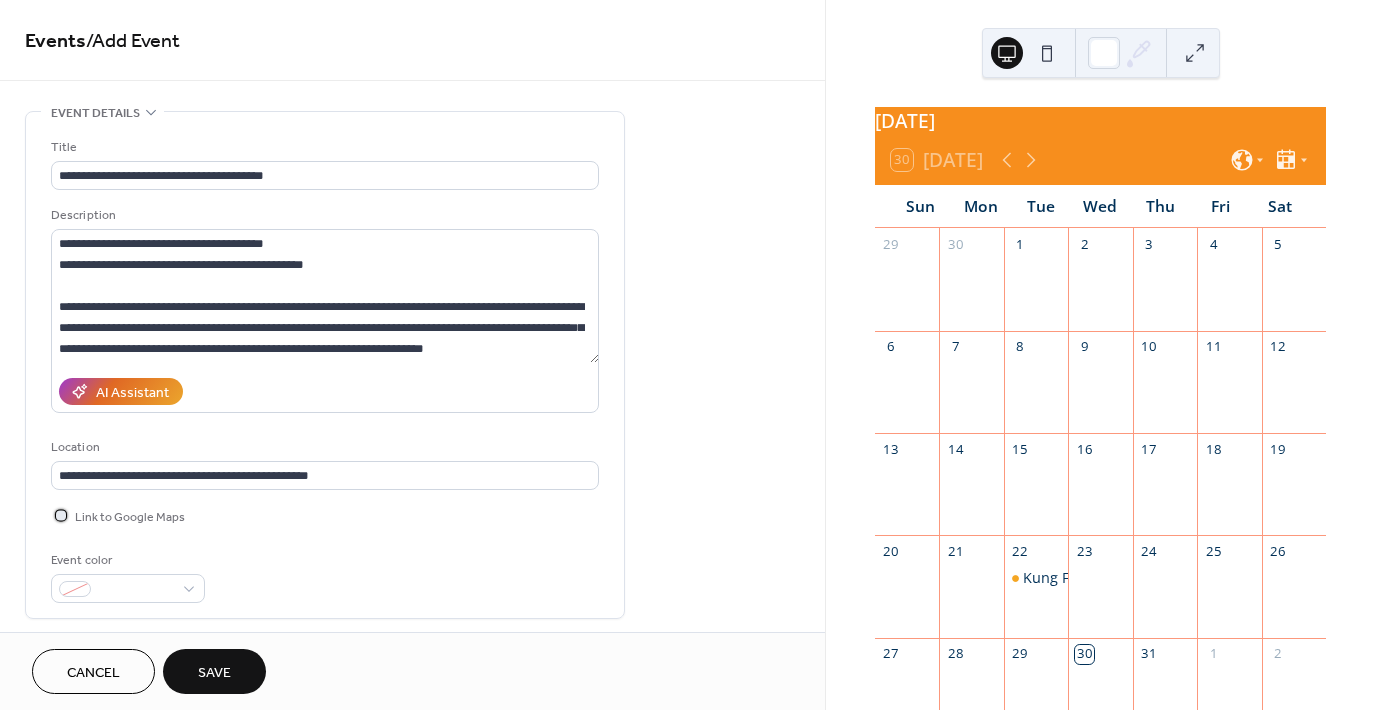 drag, startPoint x: 823, startPoint y: 231, endPoint x: 815, endPoint y: 300, distance: 69.46222 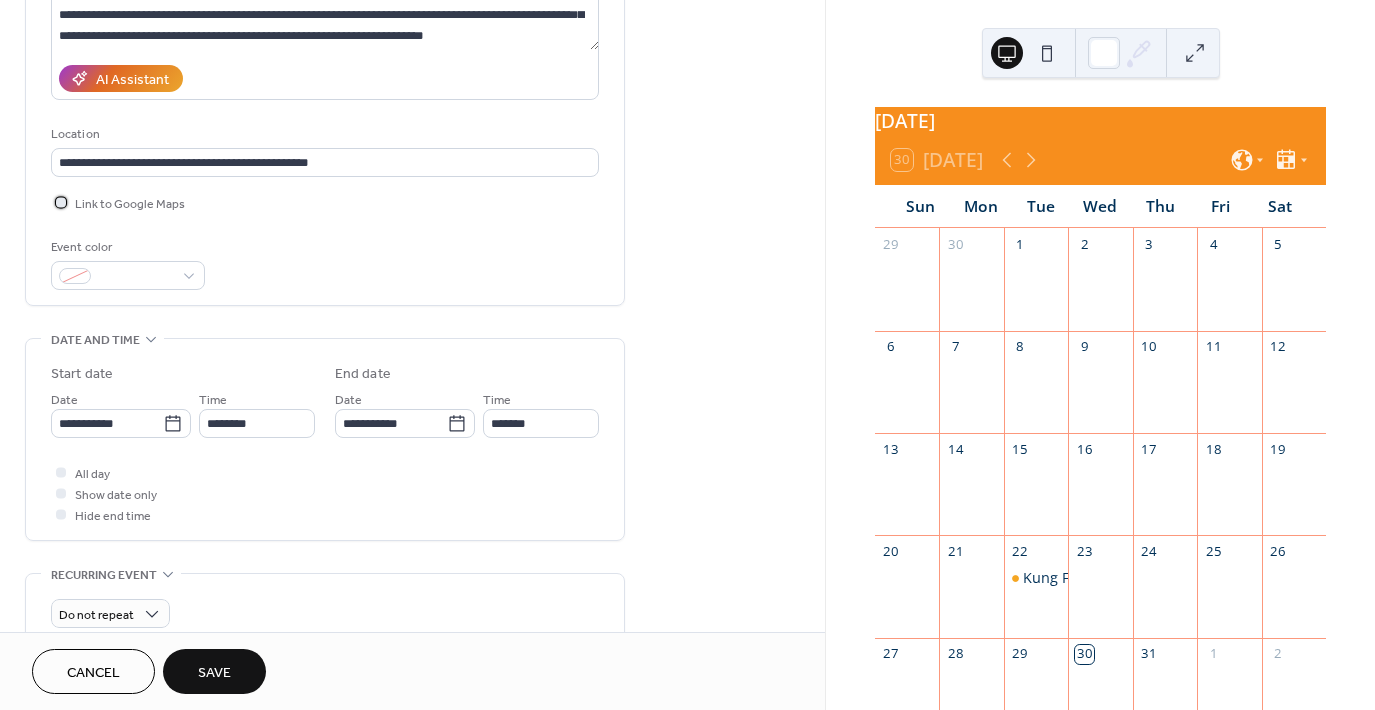 scroll, scrollTop: 314, scrollLeft: 0, axis: vertical 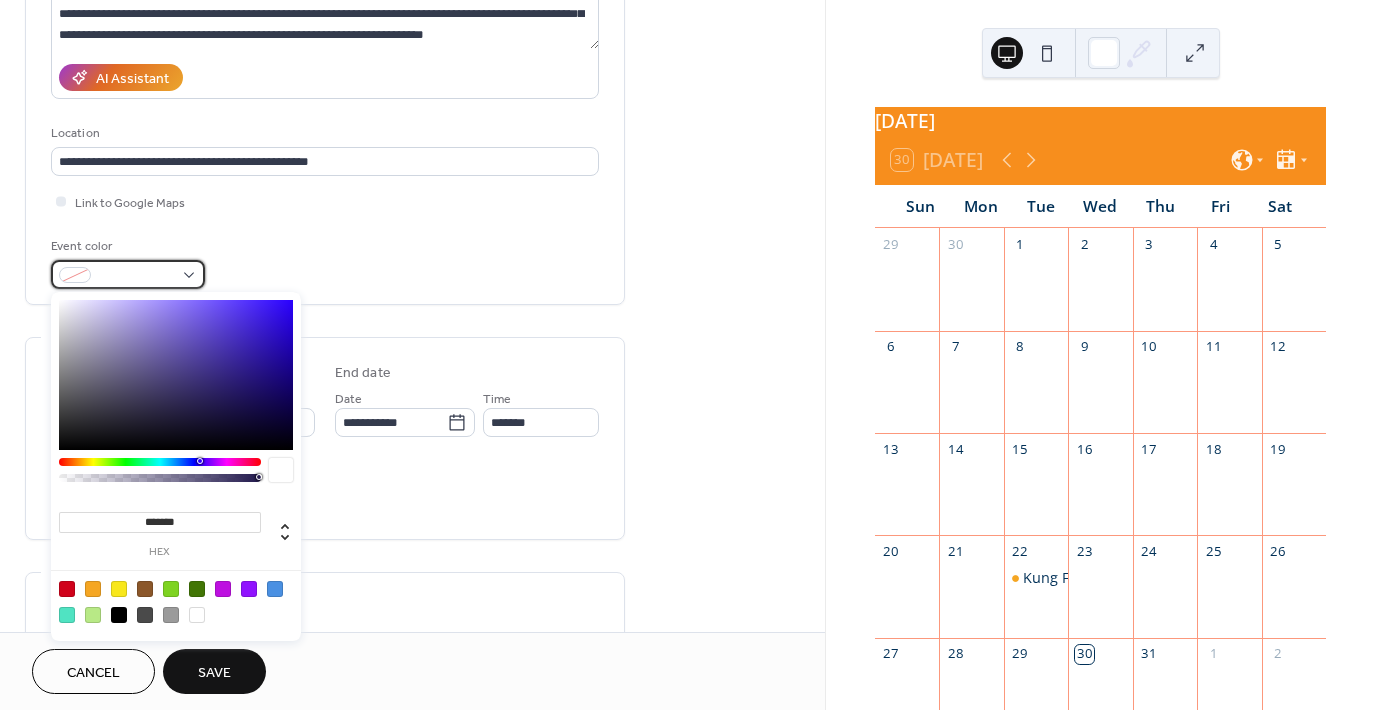 click at bounding box center (128, 274) 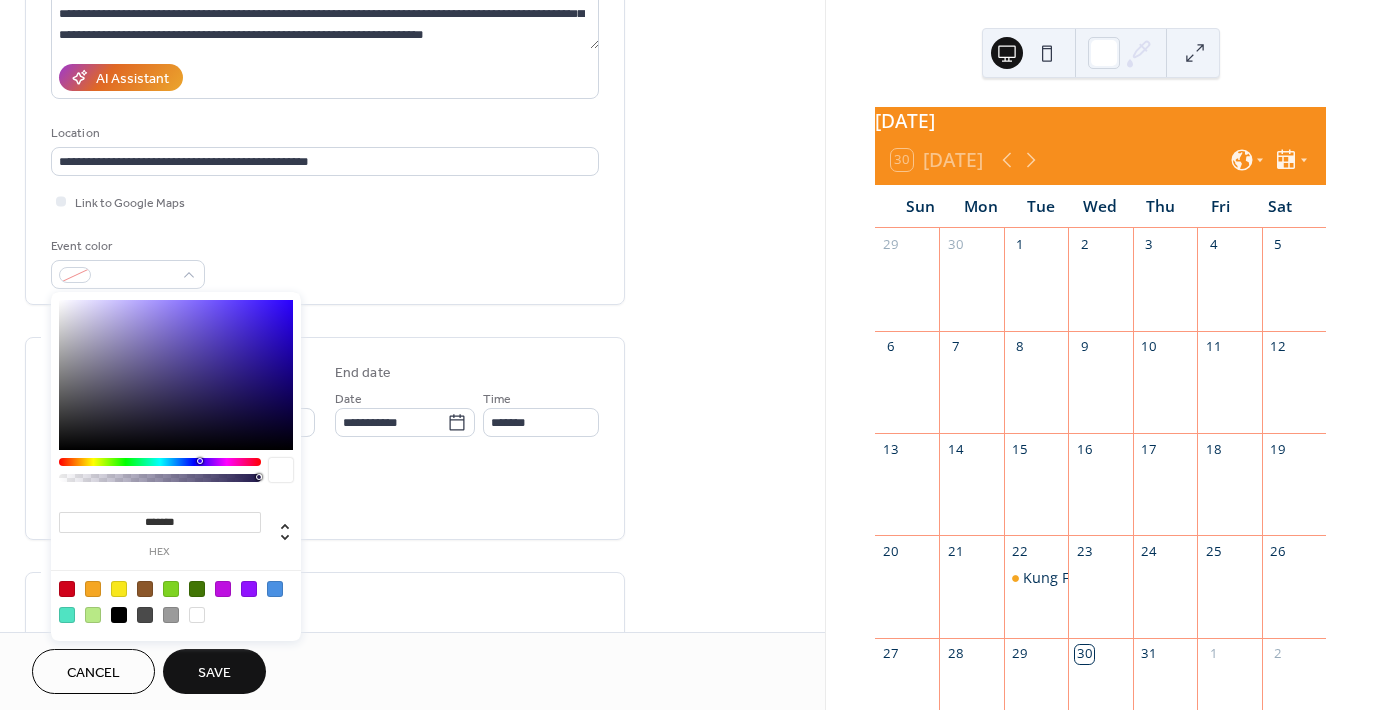 type on "*******" 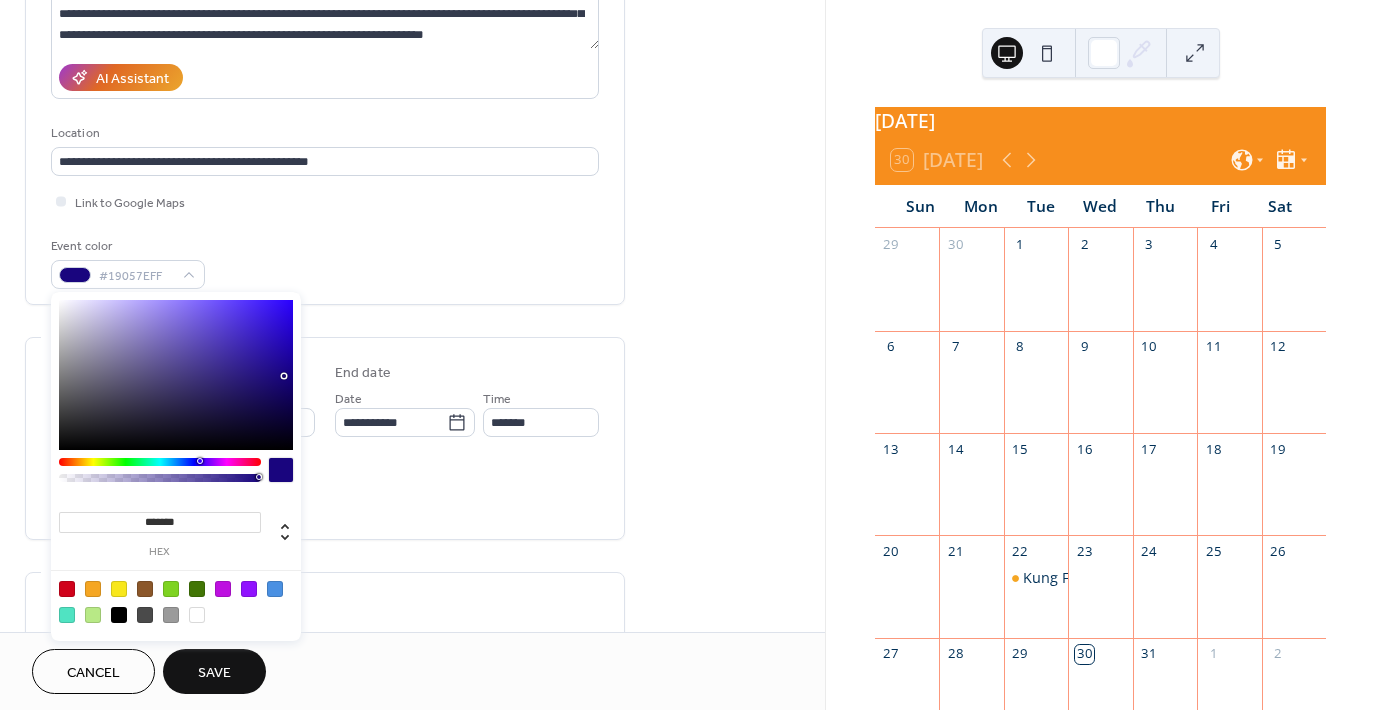 click on "**********" at bounding box center (412, 559) 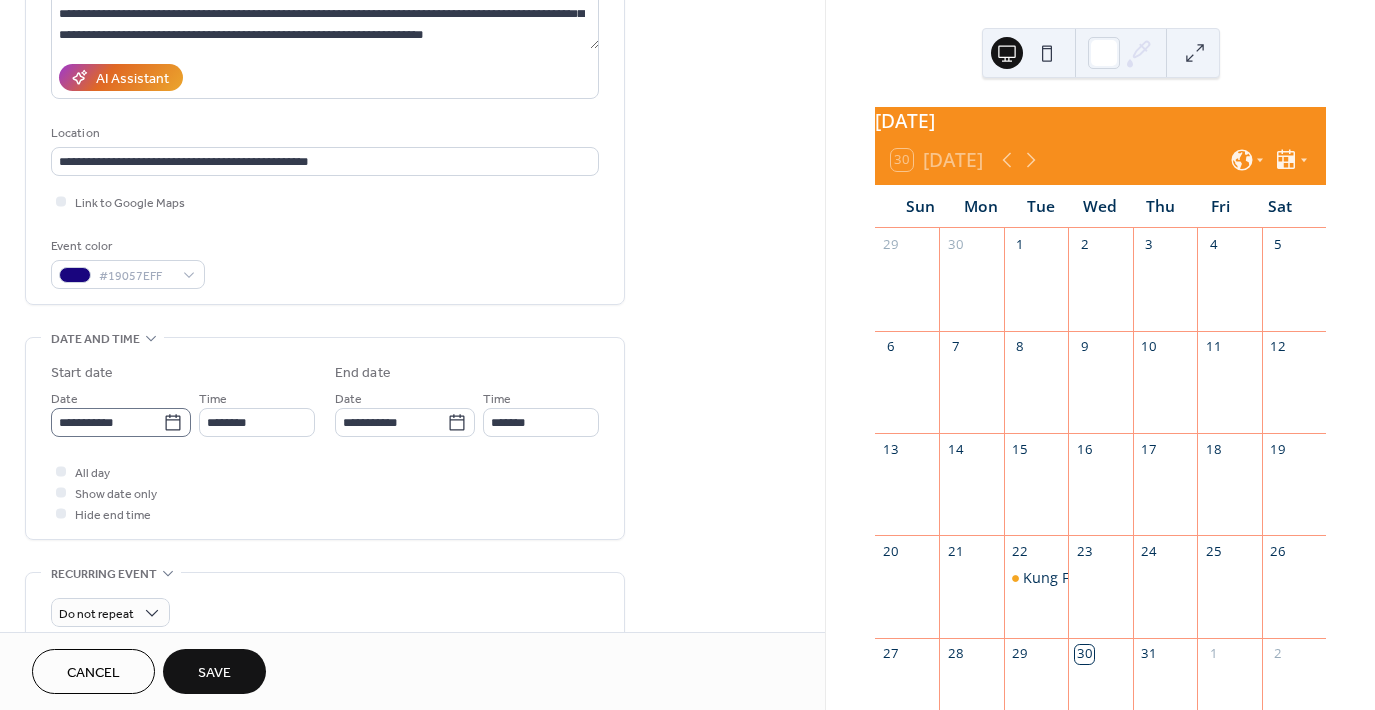 click 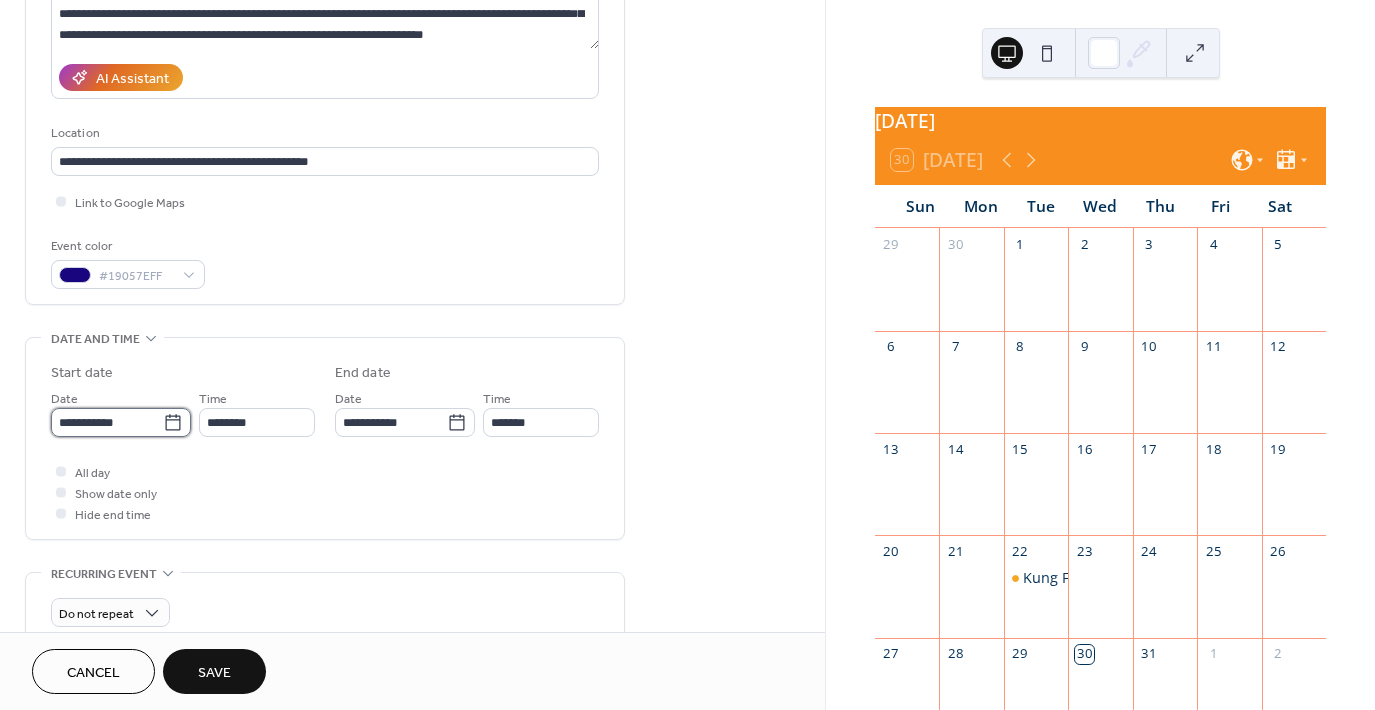 click on "**********" at bounding box center [107, 422] 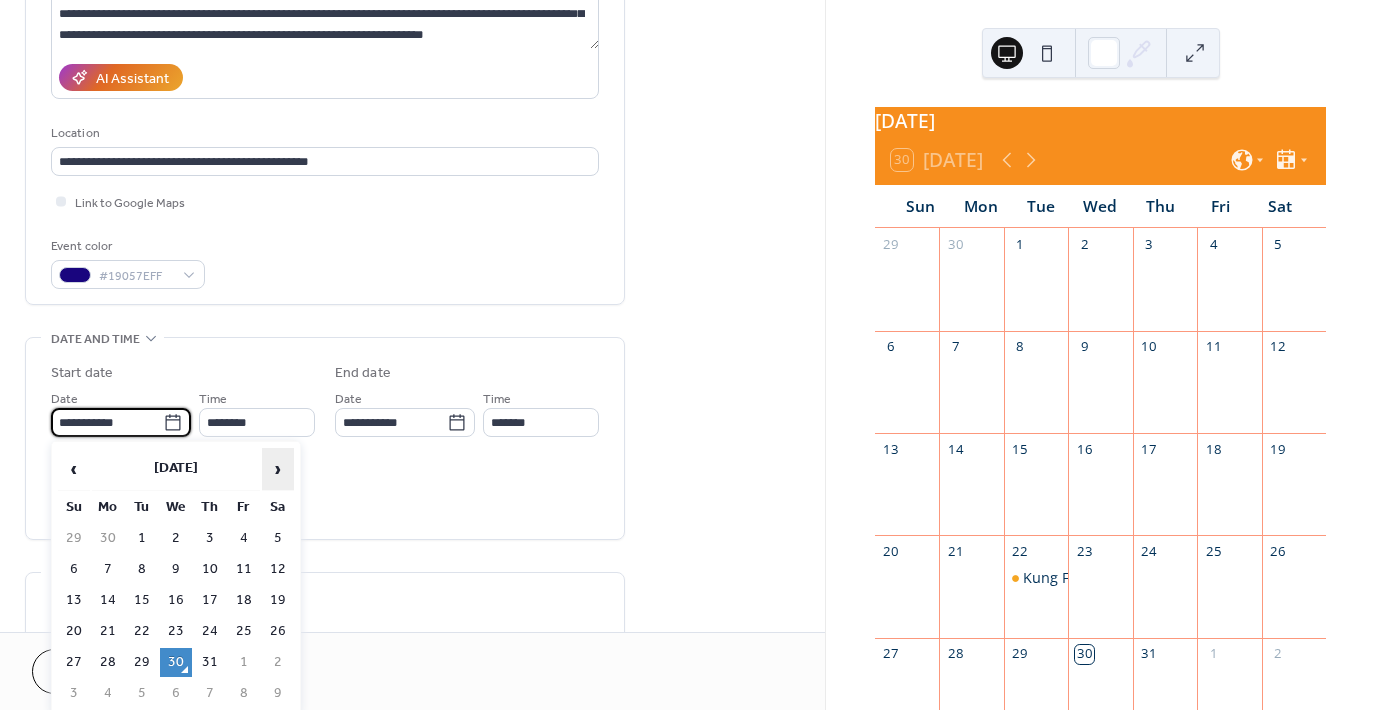click on "›" at bounding box center (278, 469) 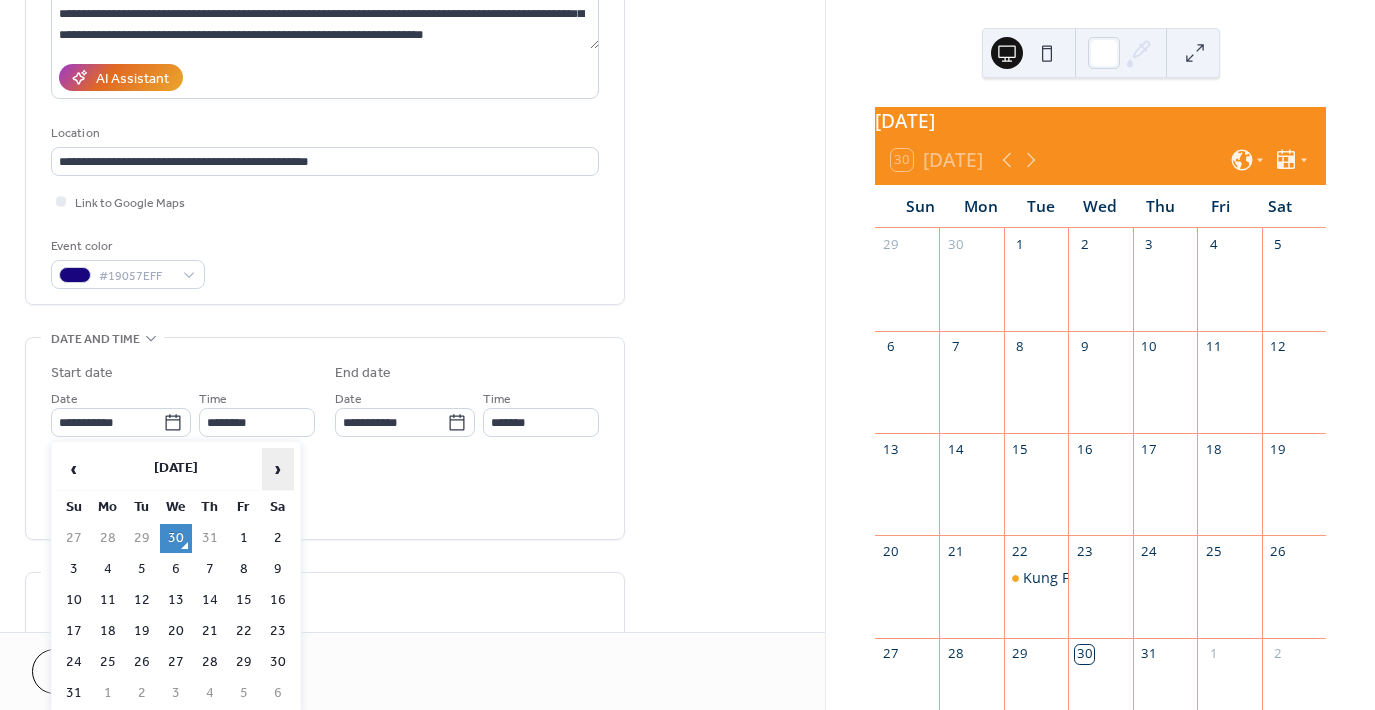 click on "›" at bounding box center [278, 469] 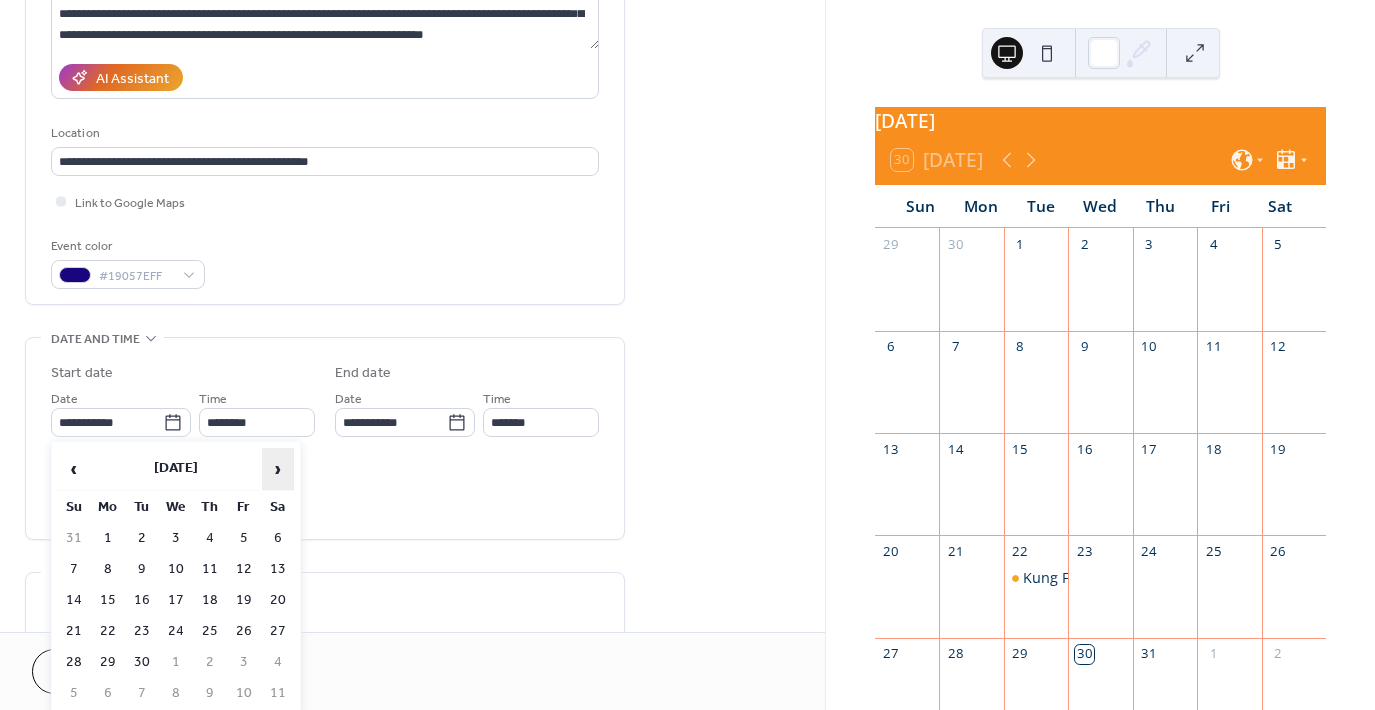 click on "›" at bounding box center [278, 469] 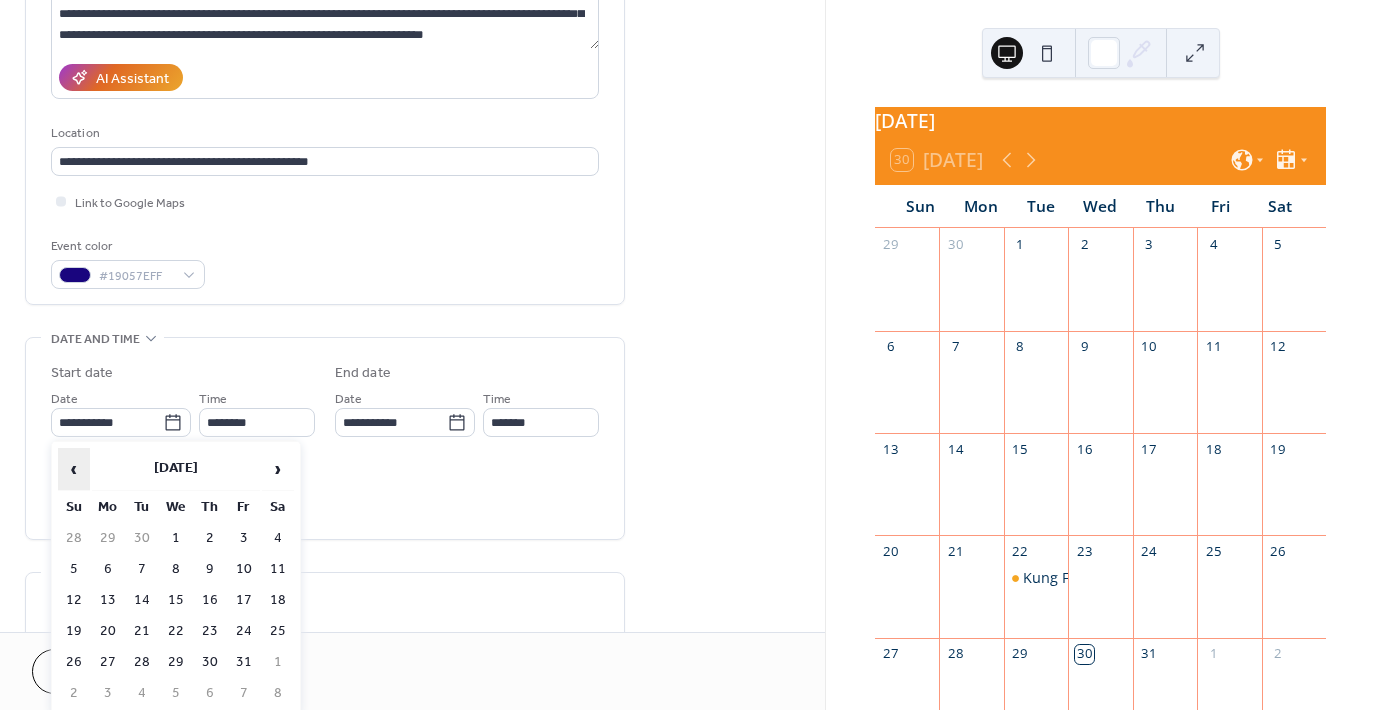 click on "‹" at bounding box center (74, 469) 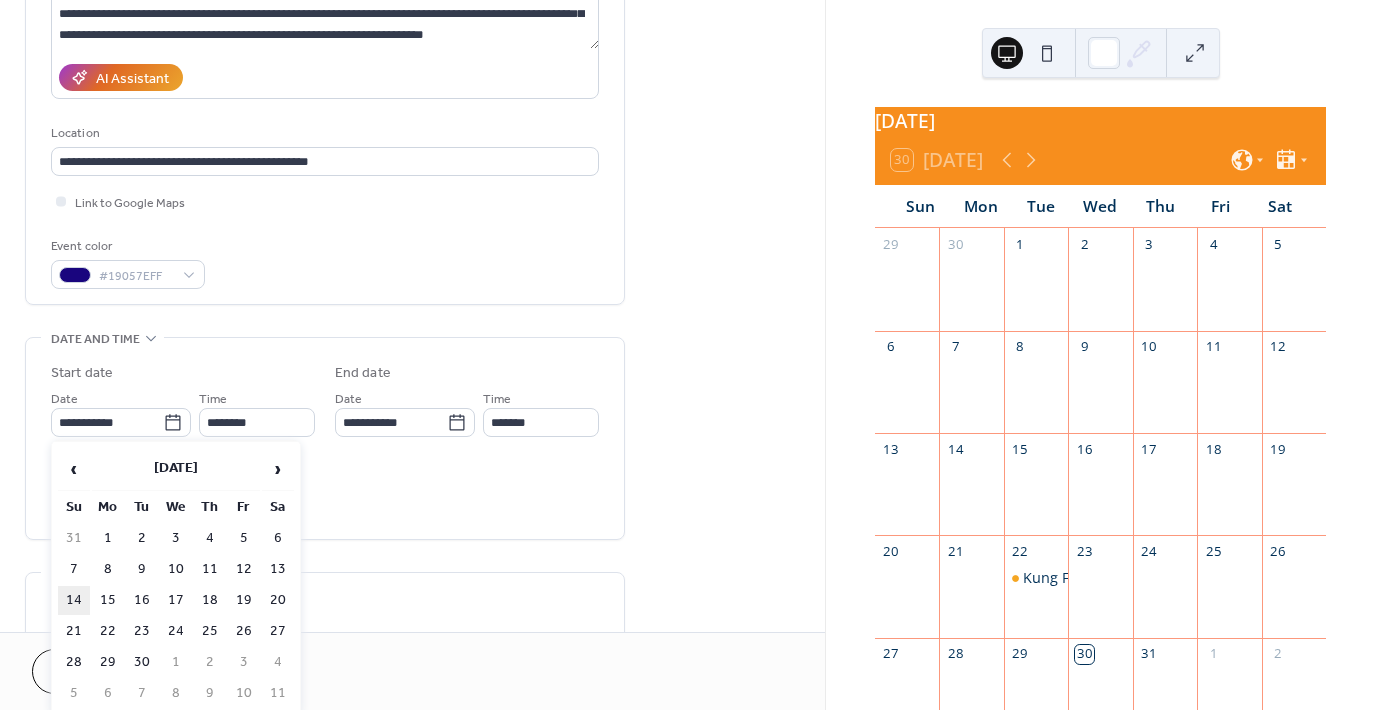 click on "14" at bounding box center (74, 600) 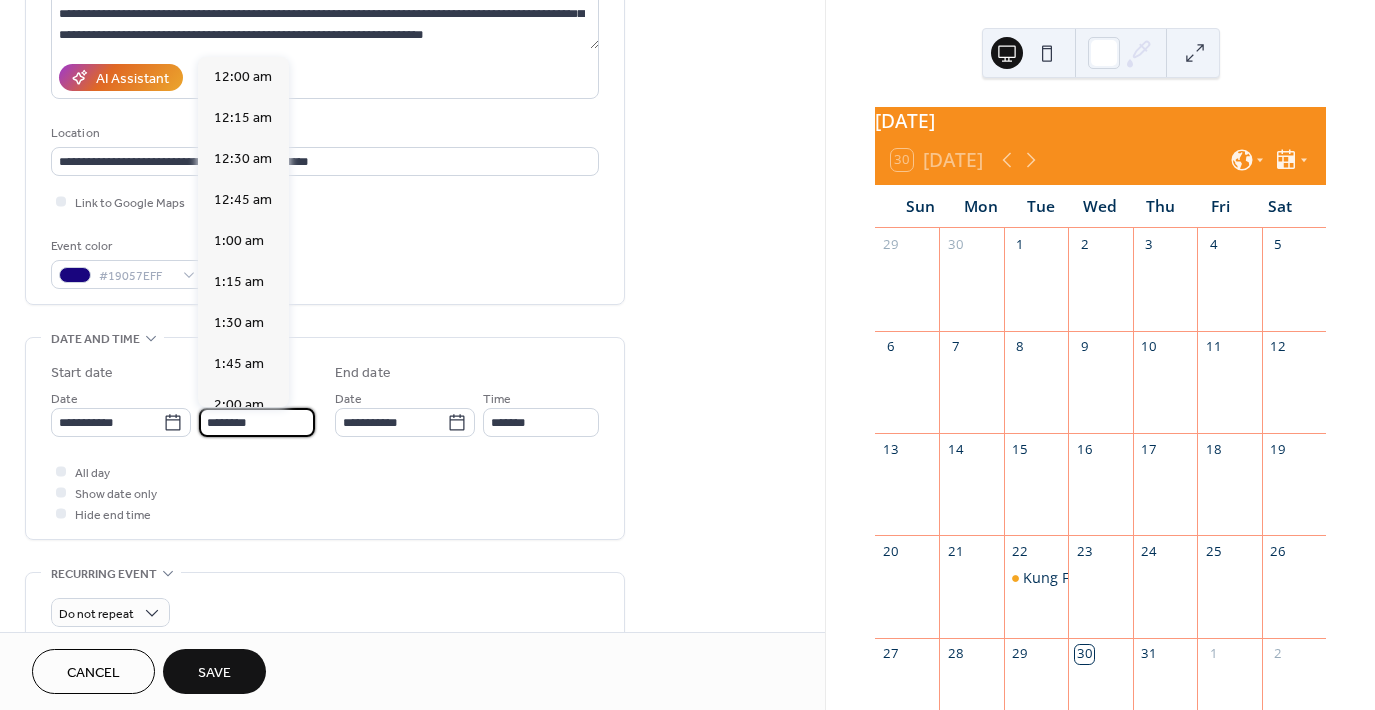 click on "********" at bounding box center (257, 422) 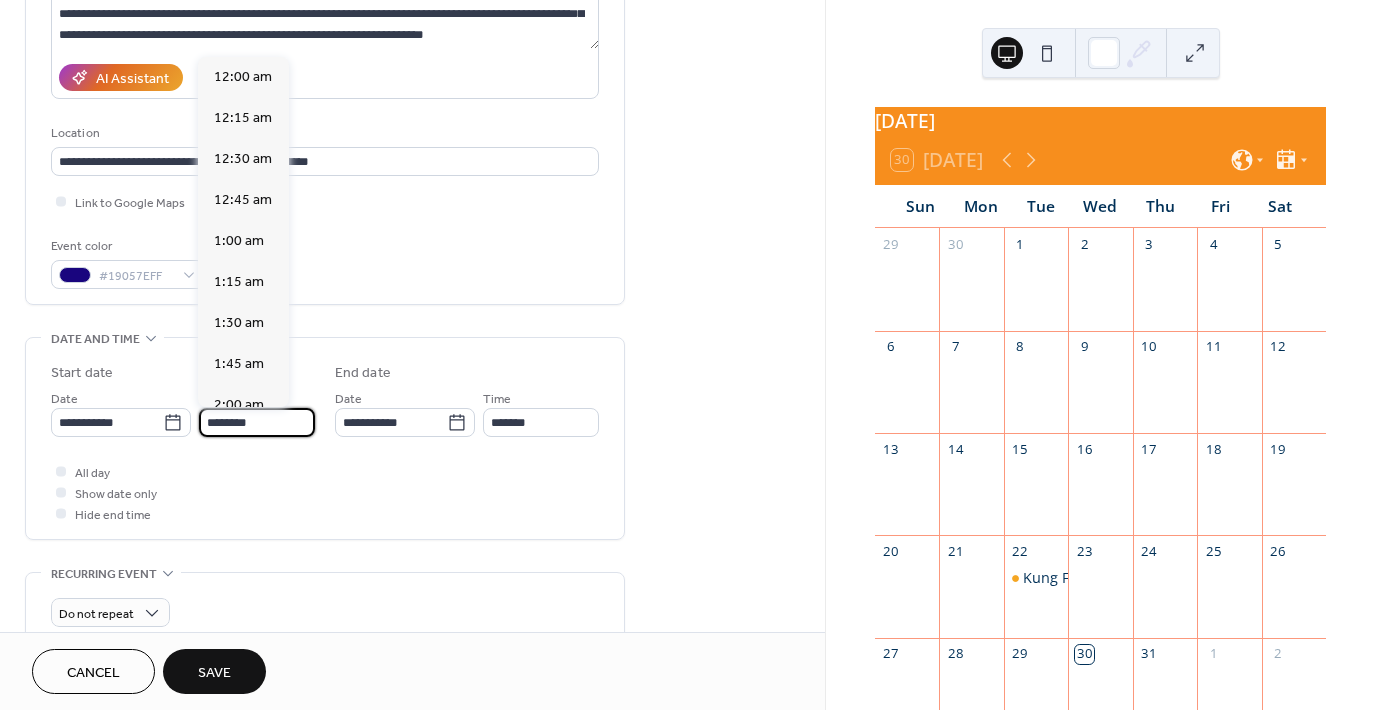 scroll, scrollTop: 1968, scrollLeft: 0, axis: vertical 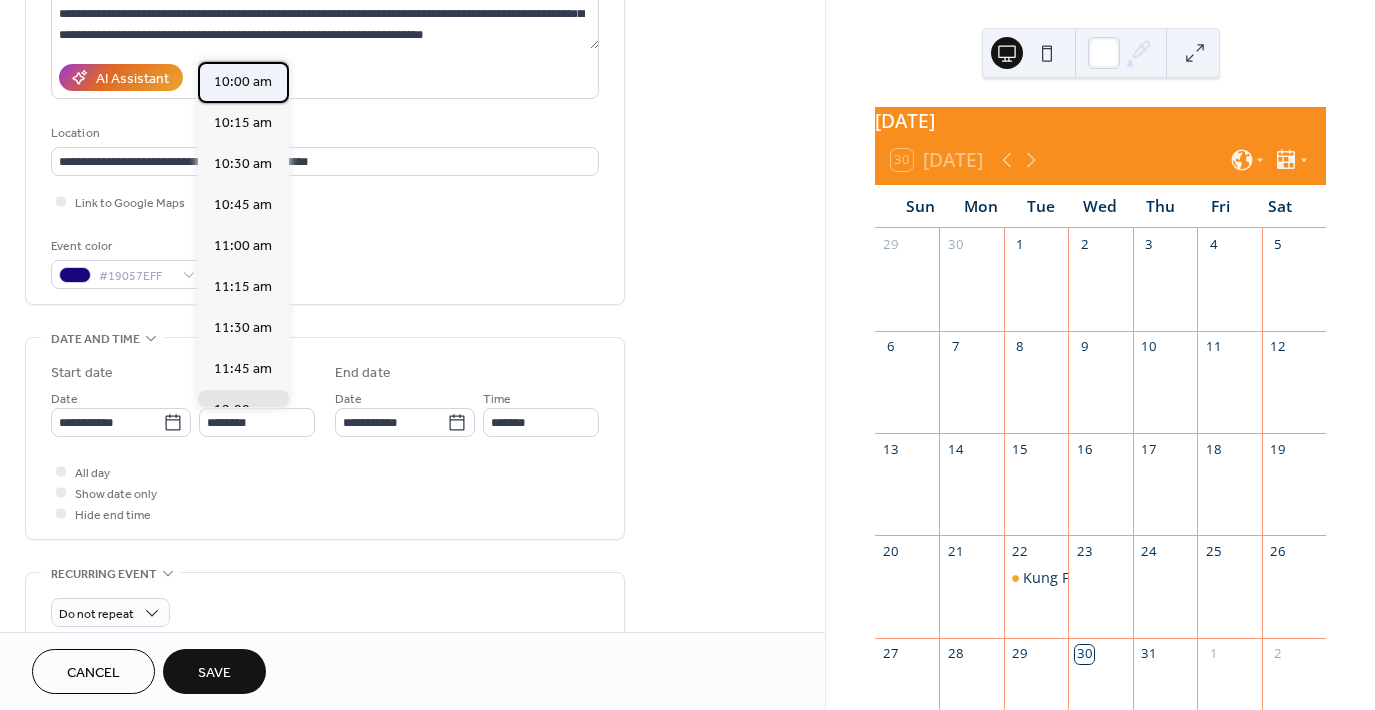 click on "10:00 am" at bounding box center (243, 81) 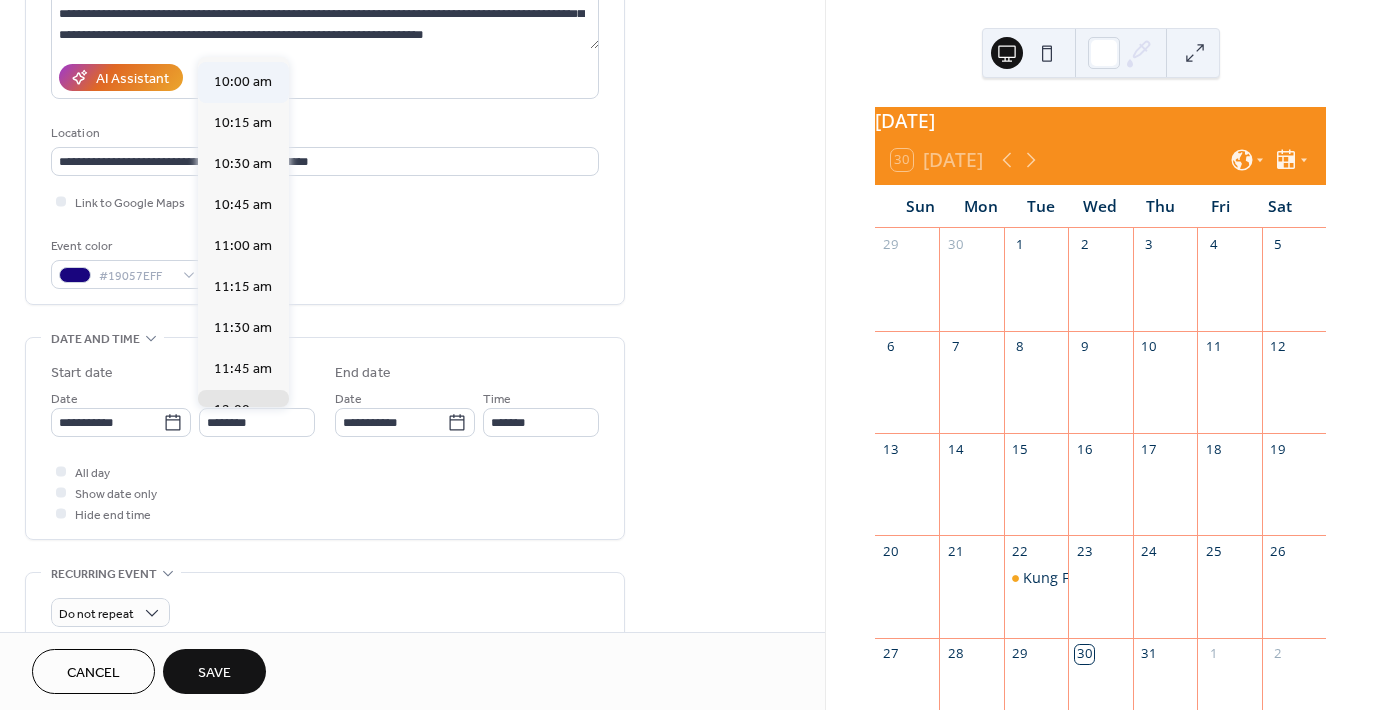 type on "********" 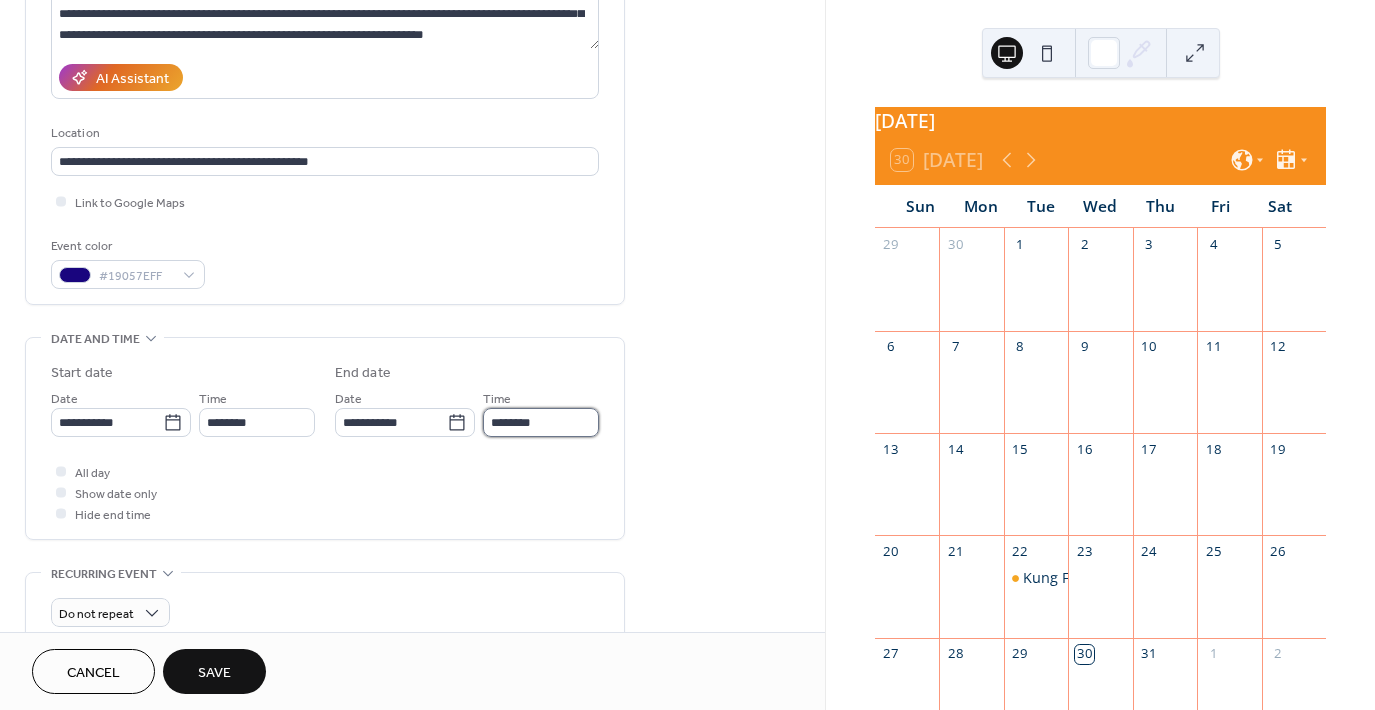 click on "********" at bounding box center (541, 422) 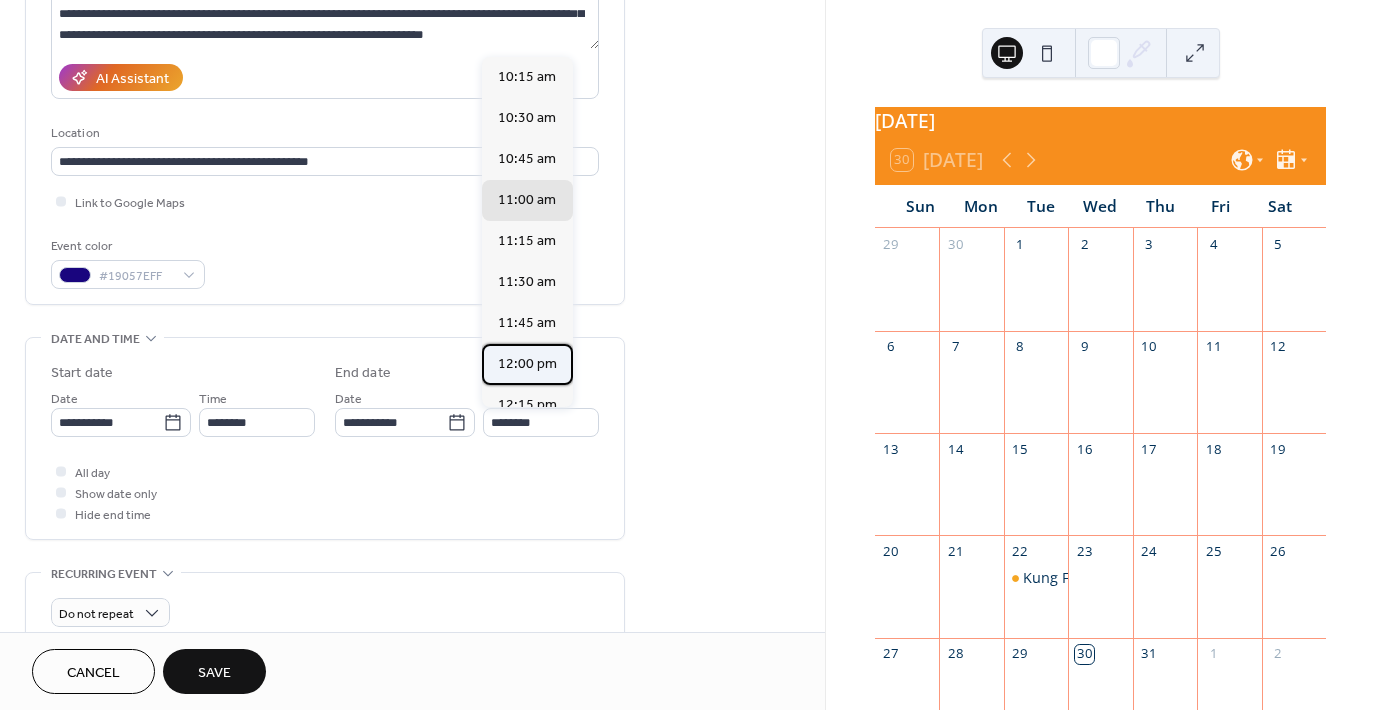 click on "12:00 pm" at bounding box center (527, 363) 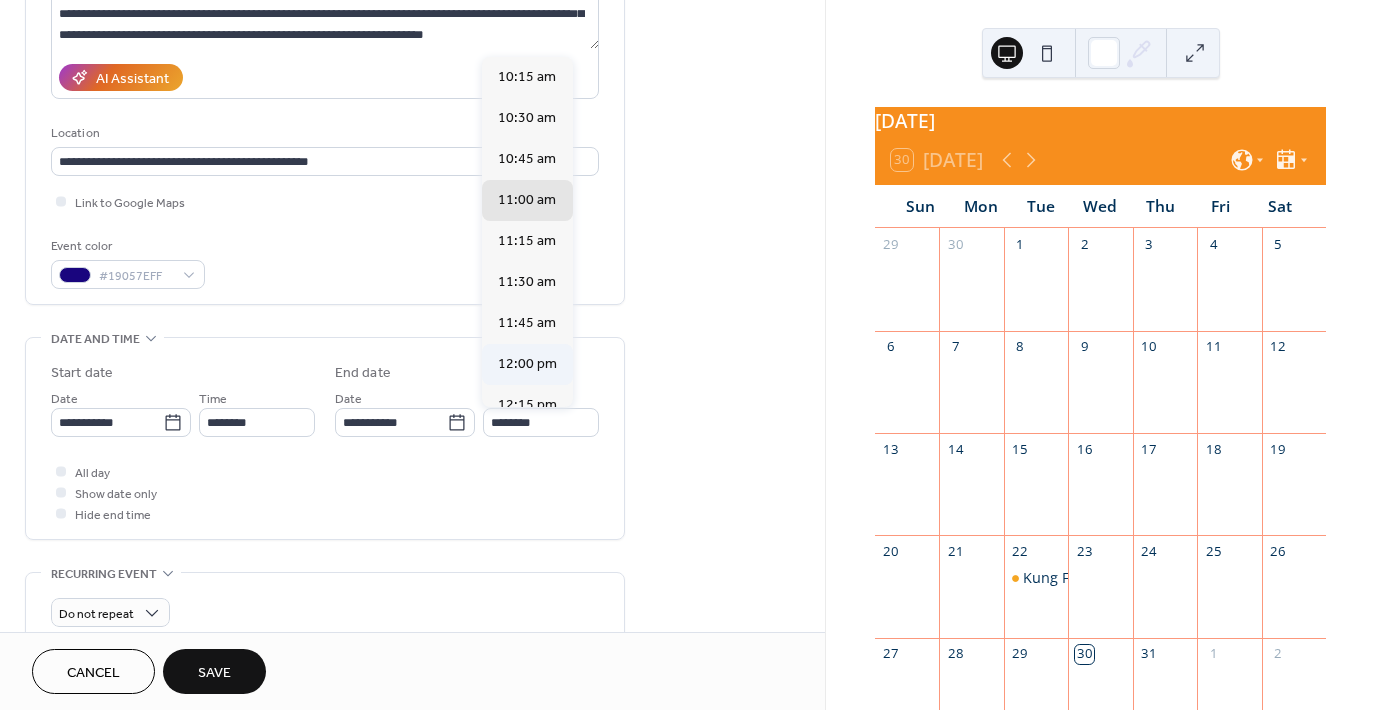 type on "********" 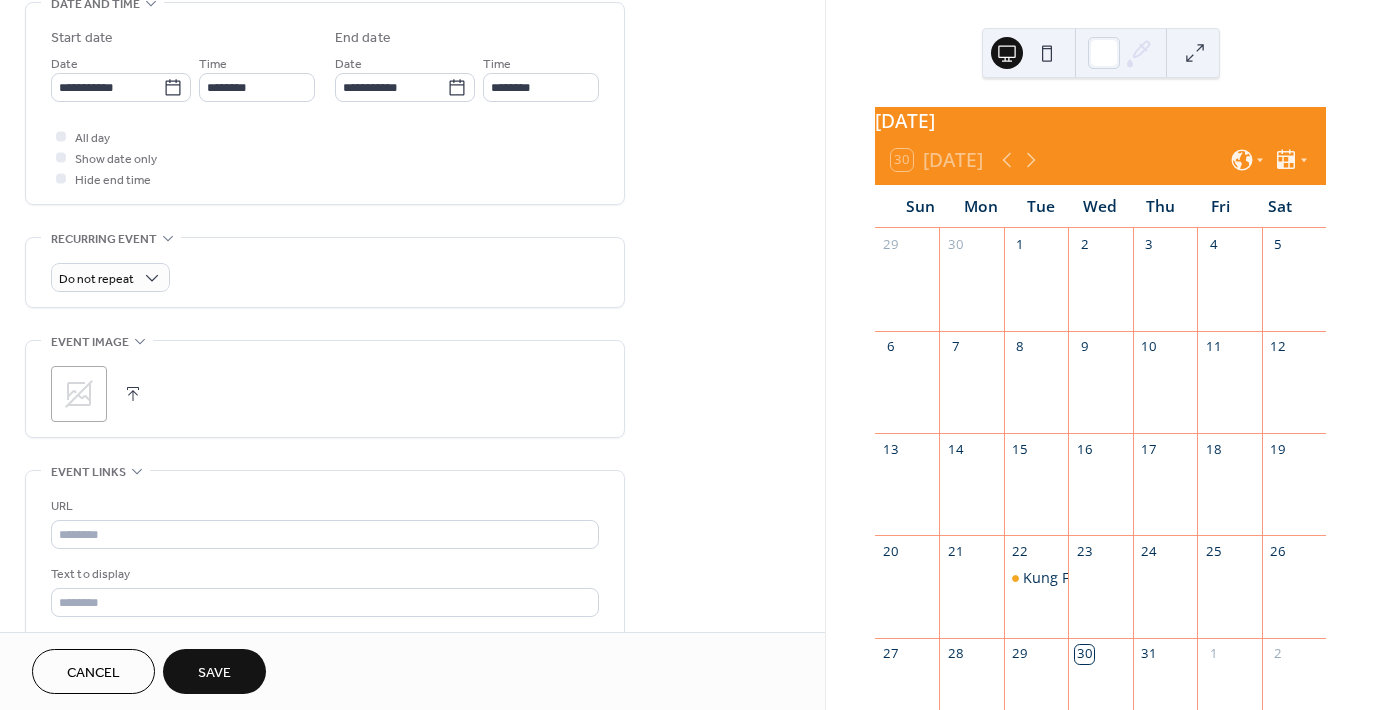 scroll, scrollTop: 656, scrollLeft: 0, axis: vertical 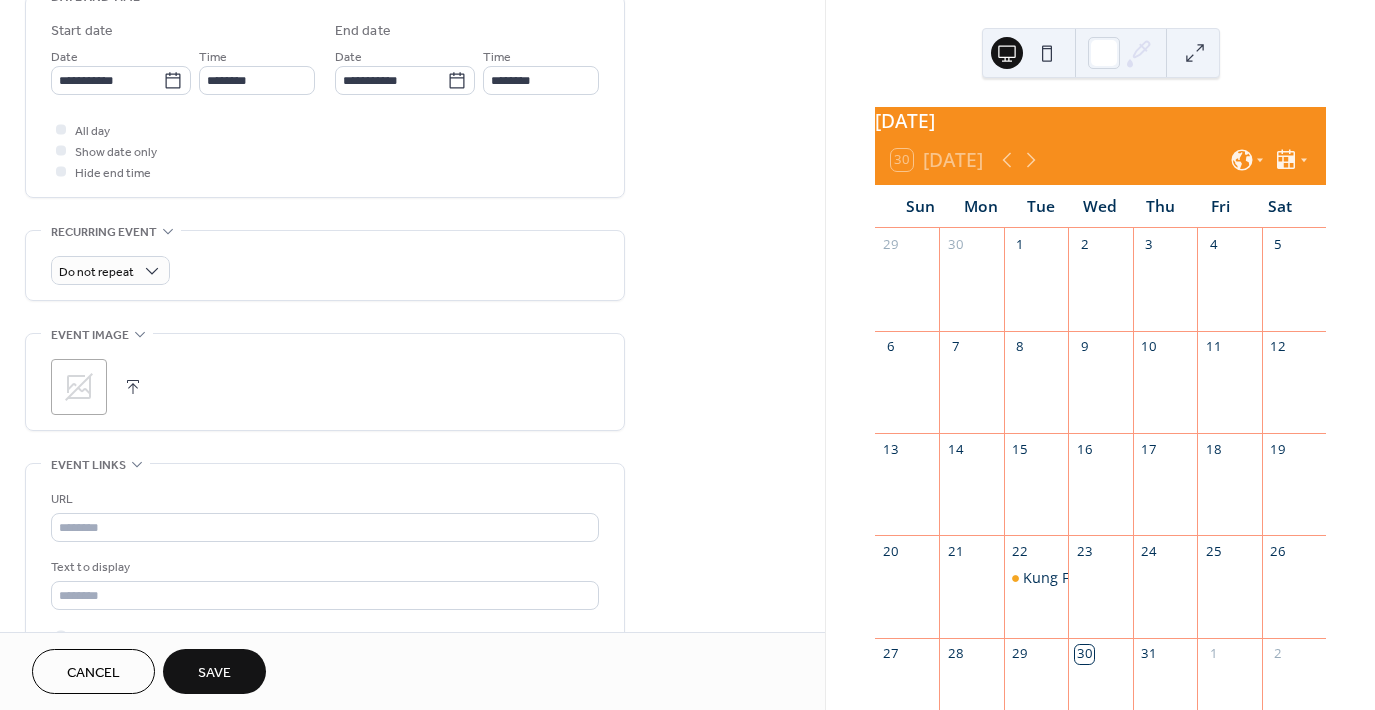 click on ";" at bounding box center [79, 387] 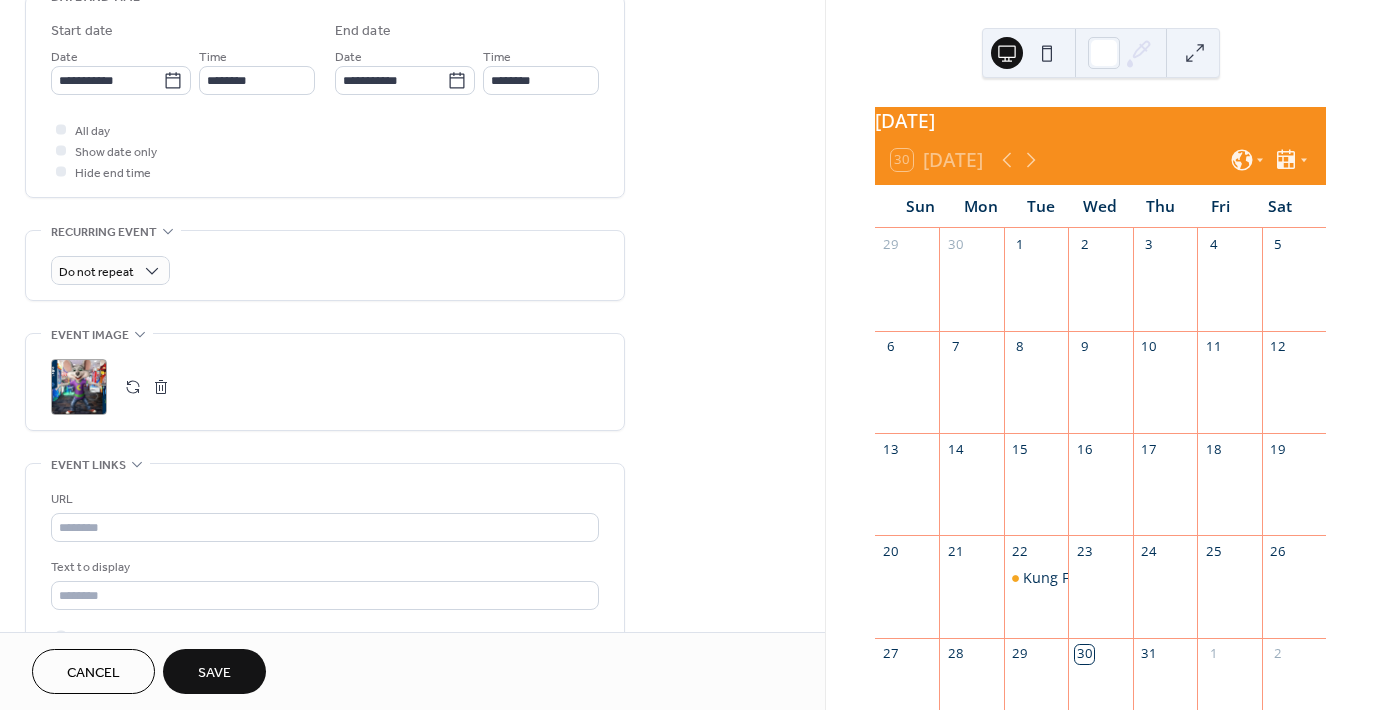 drag, startPoint x: 824, startPoint y: 459, endPoint x: 825, endPoint y: 526, distance: 67.00746 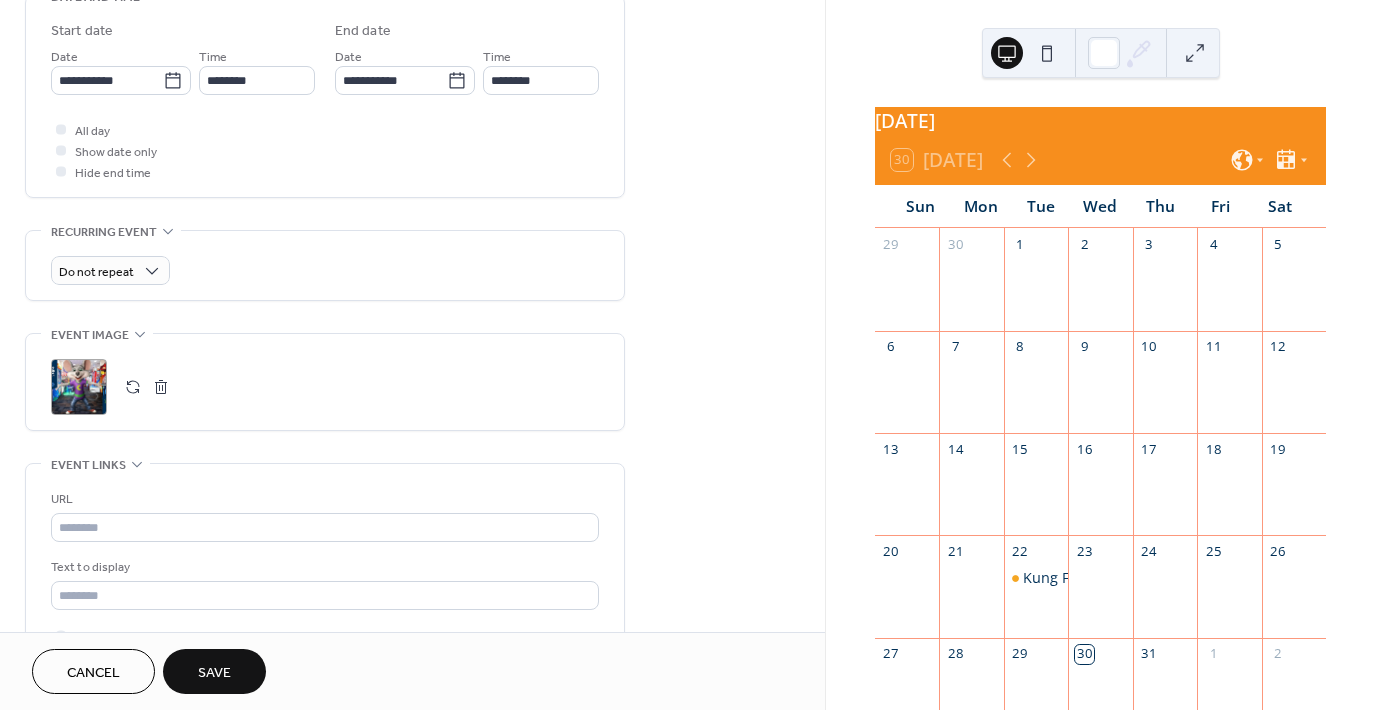 click on "**********" at bounding box center (687, 355) 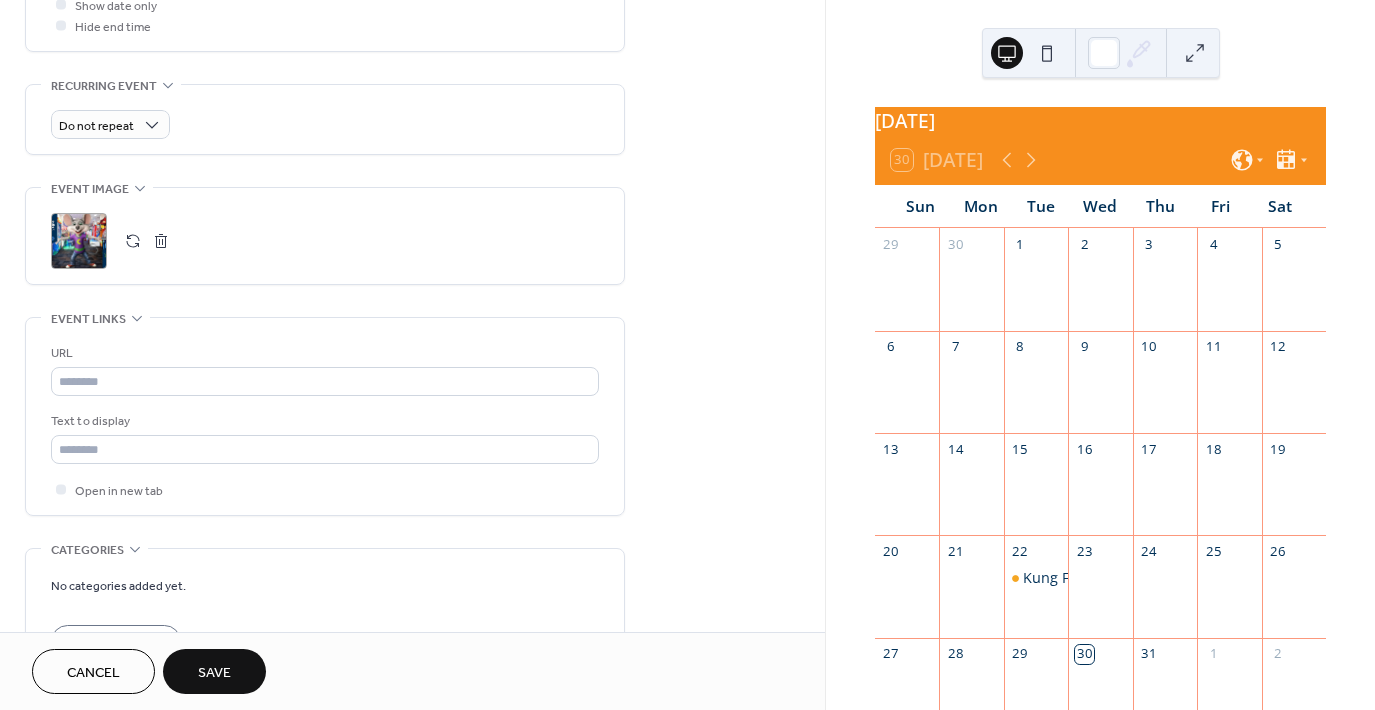 scroll, scrollTop: 807, scrollLeft: 0, axis: vertical 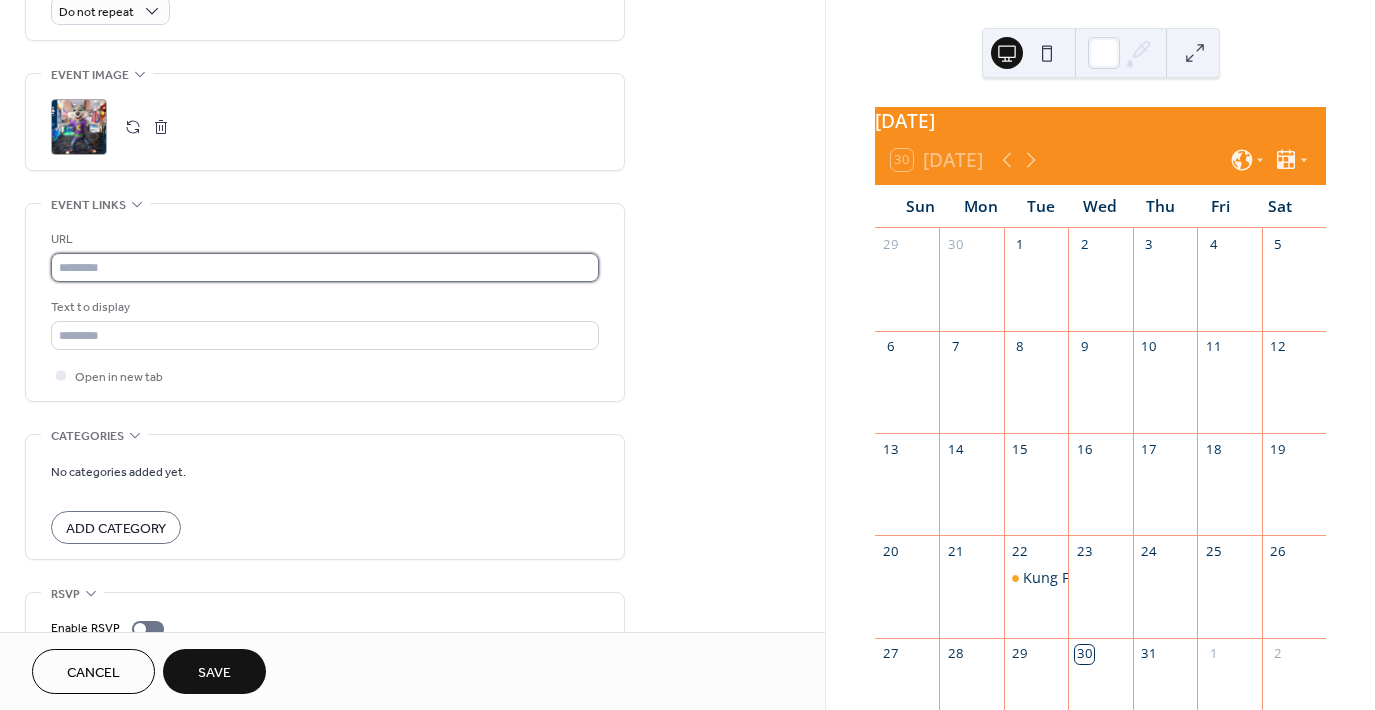 click at bounding box center (325, 267) 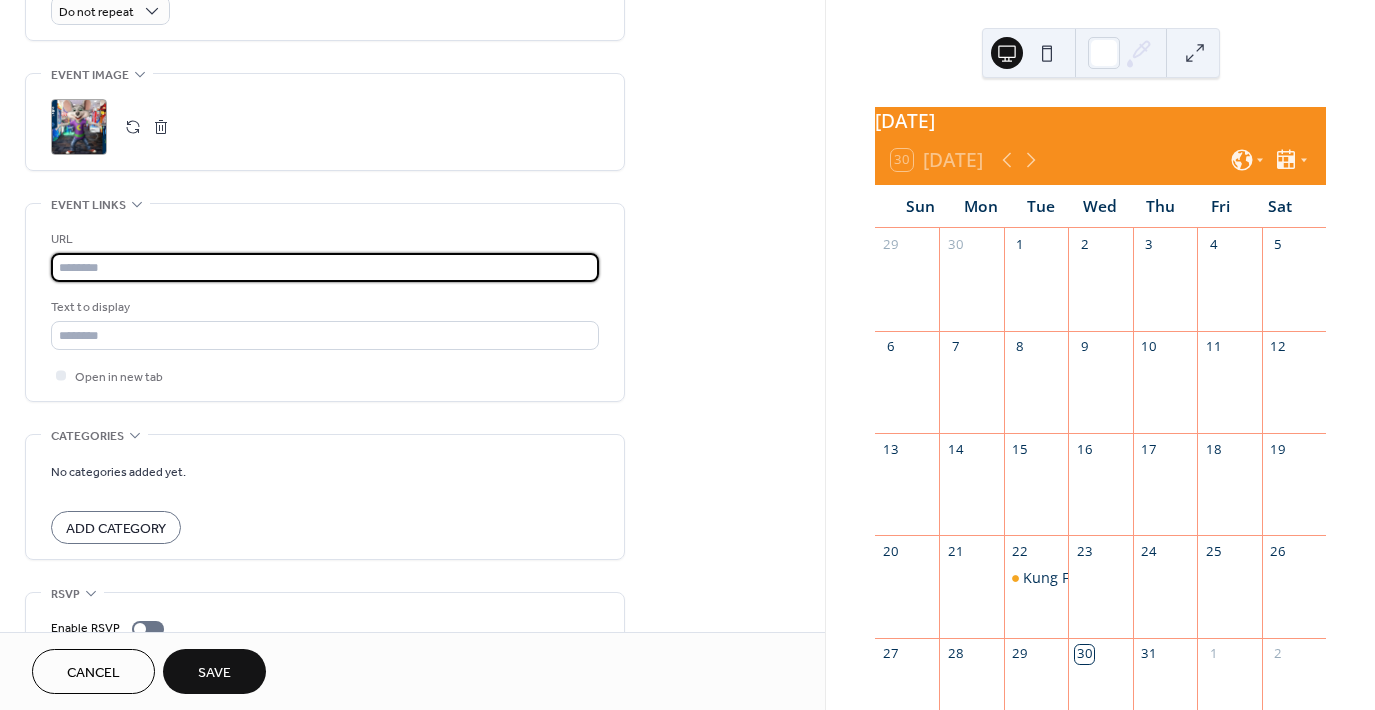 paste on "**********" 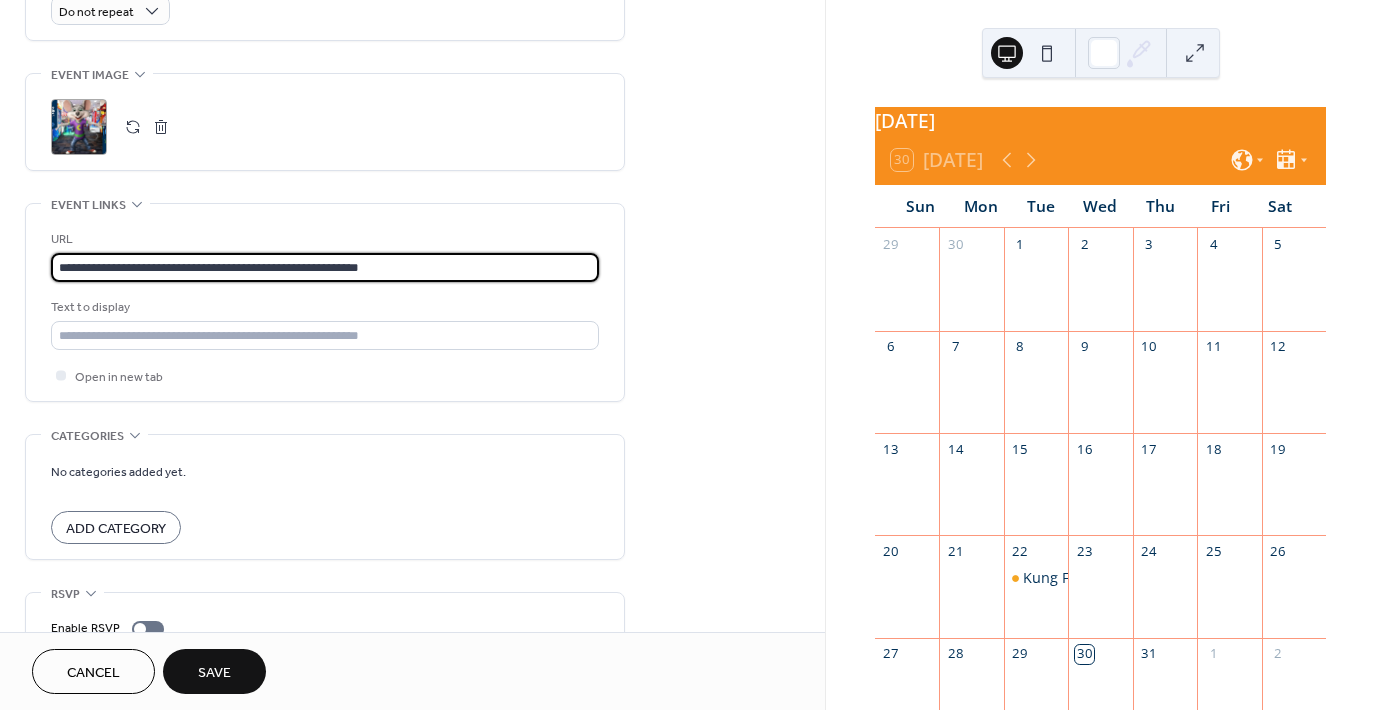 type on "**********" 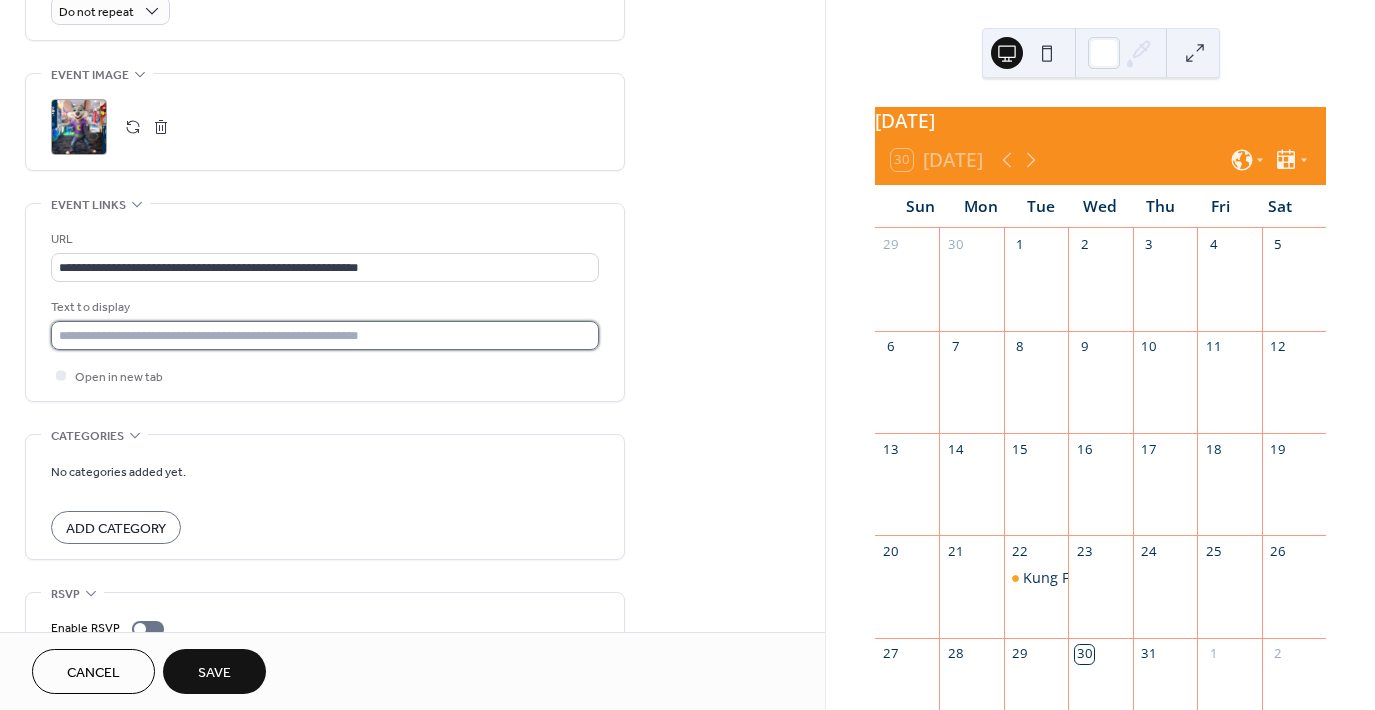 click at bounding box center [325, 335] 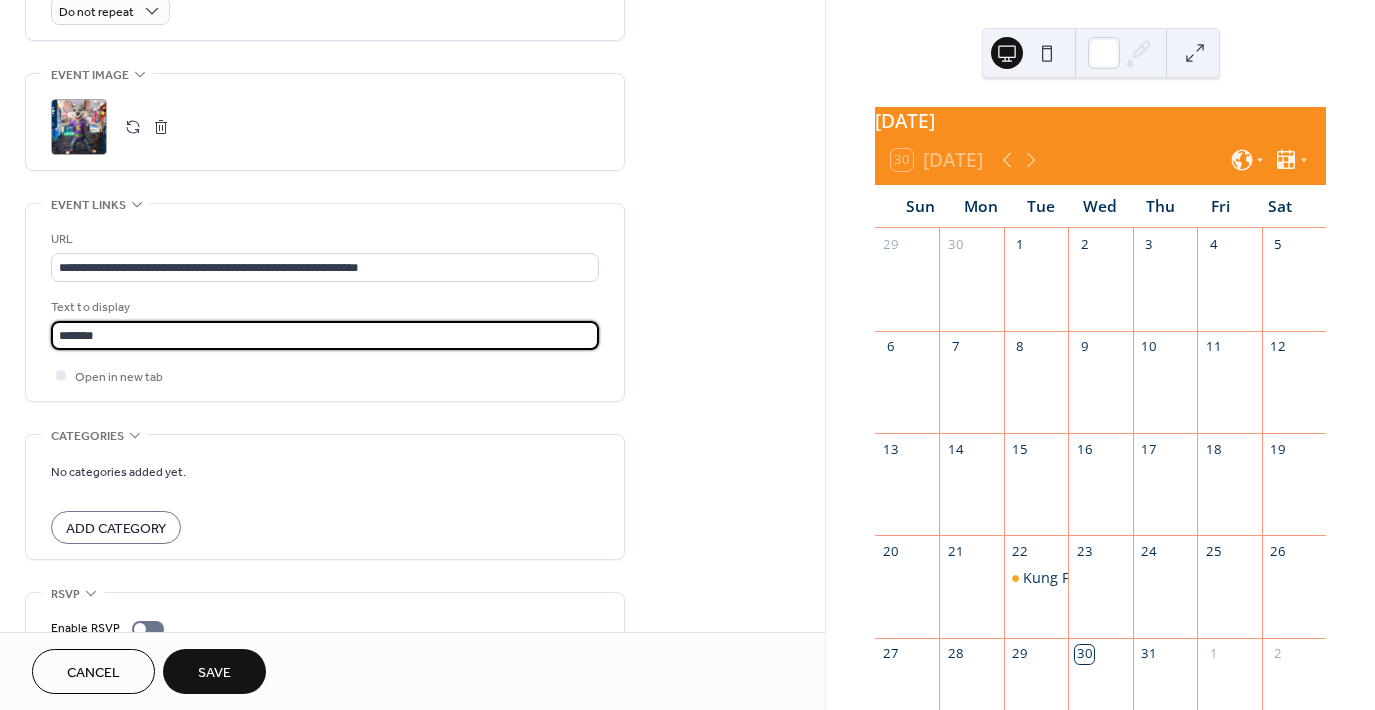type on "**********" 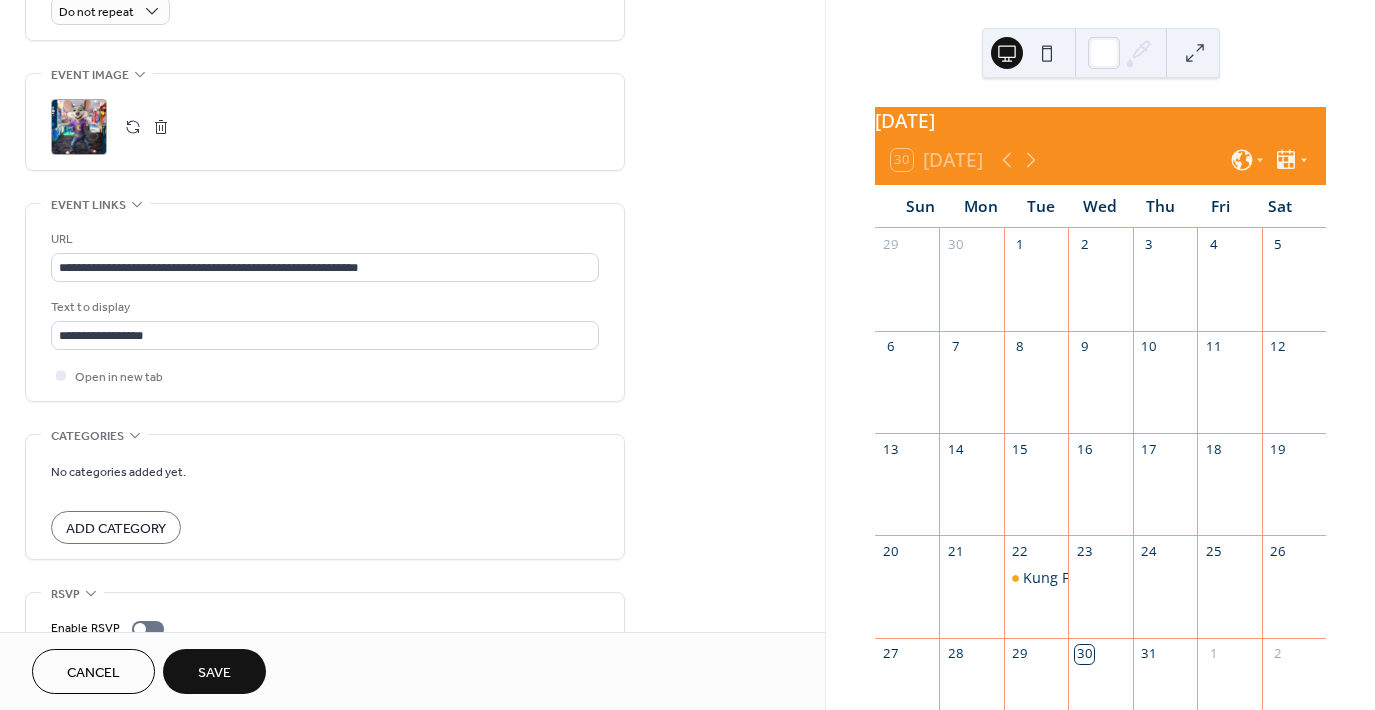 click on "**********" at bounding box center (412, -43) 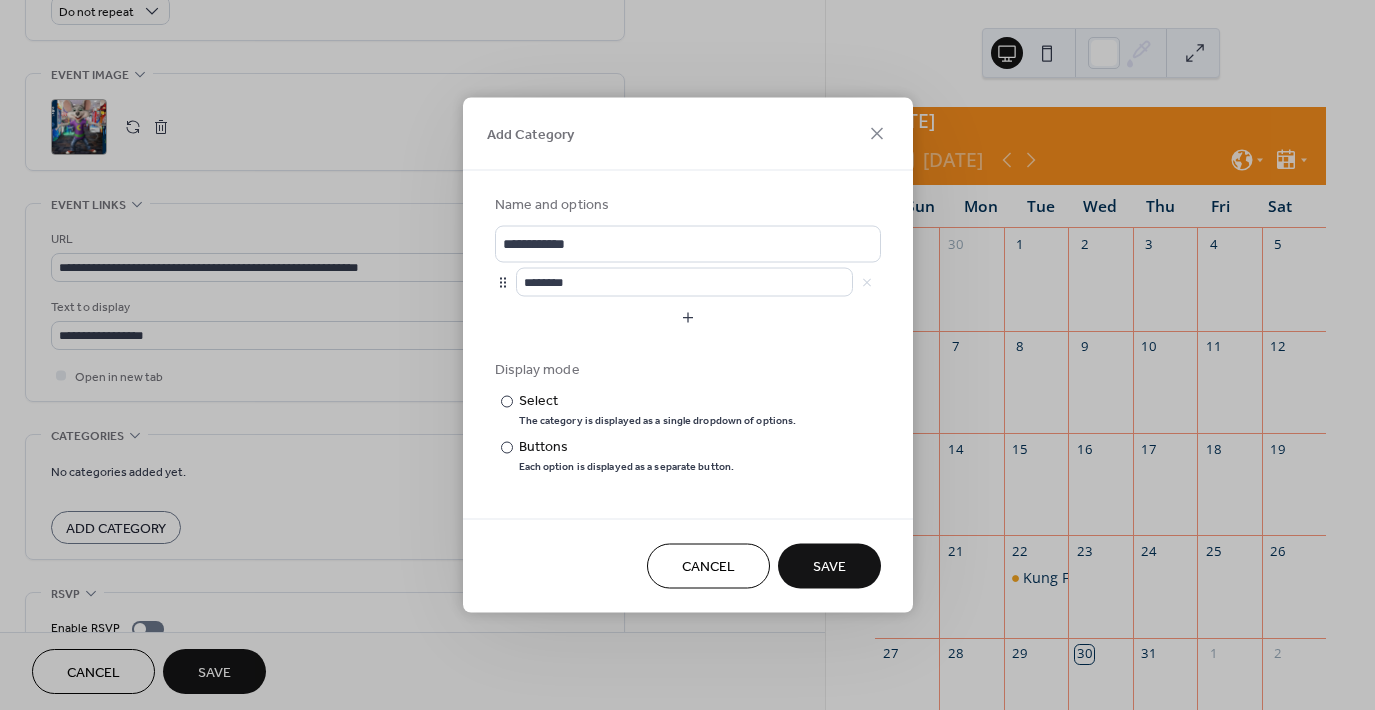 click on "Cancel" at bounding box center [708, 567] 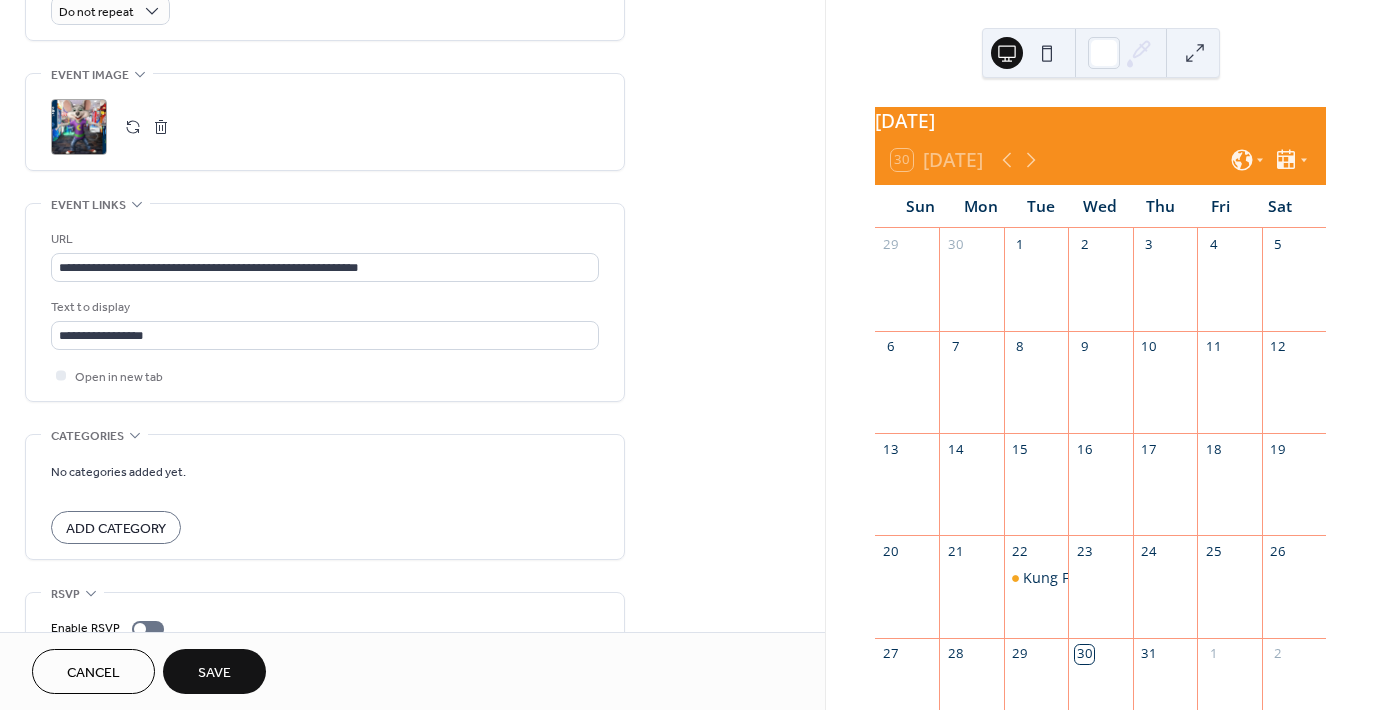 scroll, scrollTop: 1000, scrollLeft: 0, axis: vertical 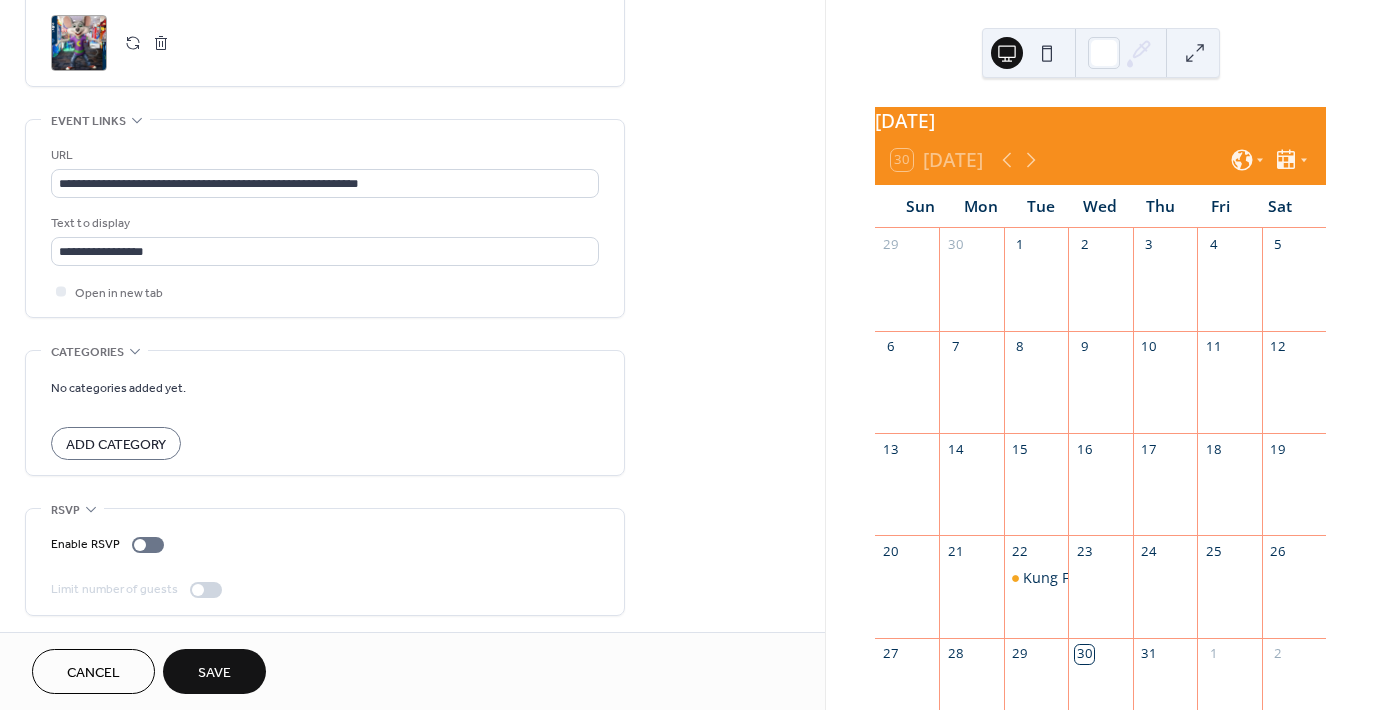 click on "Save" at bounding box center (214, 673) 